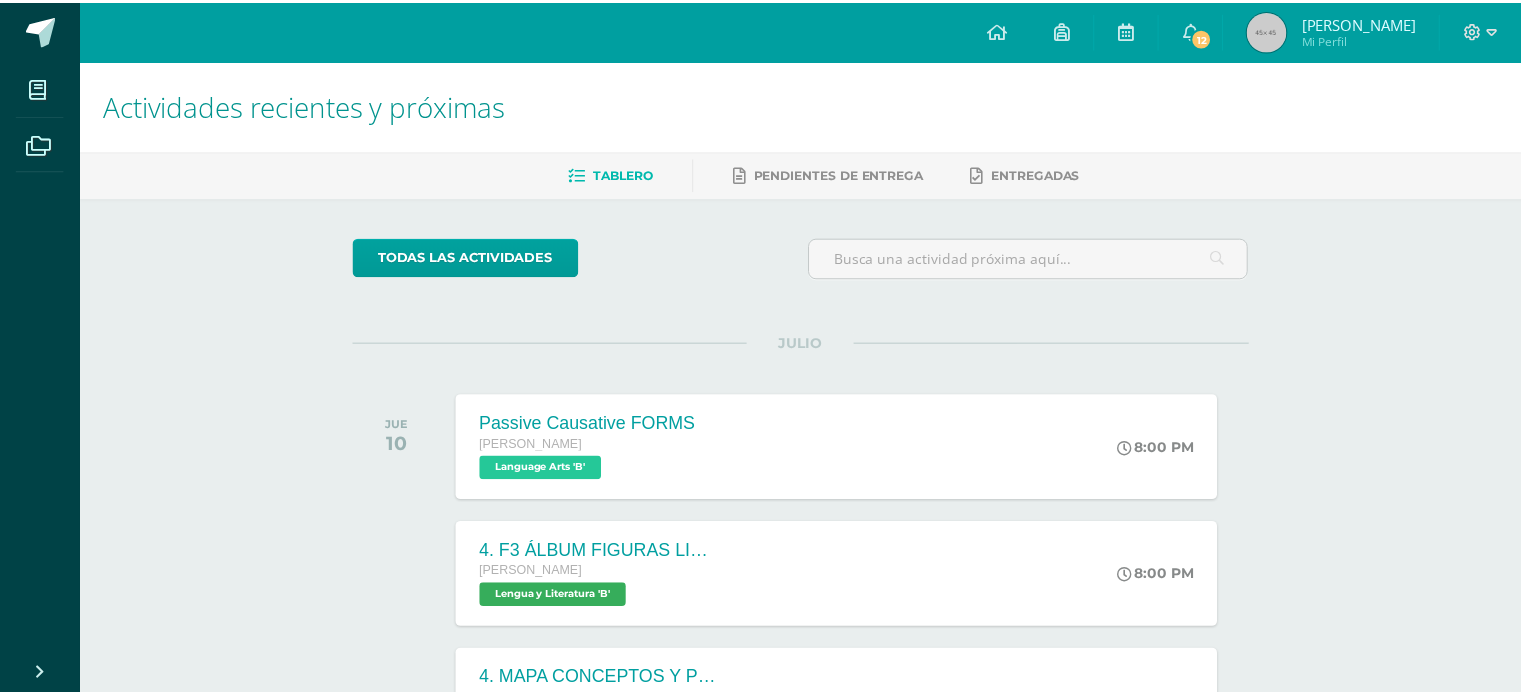 scroll, scrollTop: 0, scrollLeft: 0, axis: both 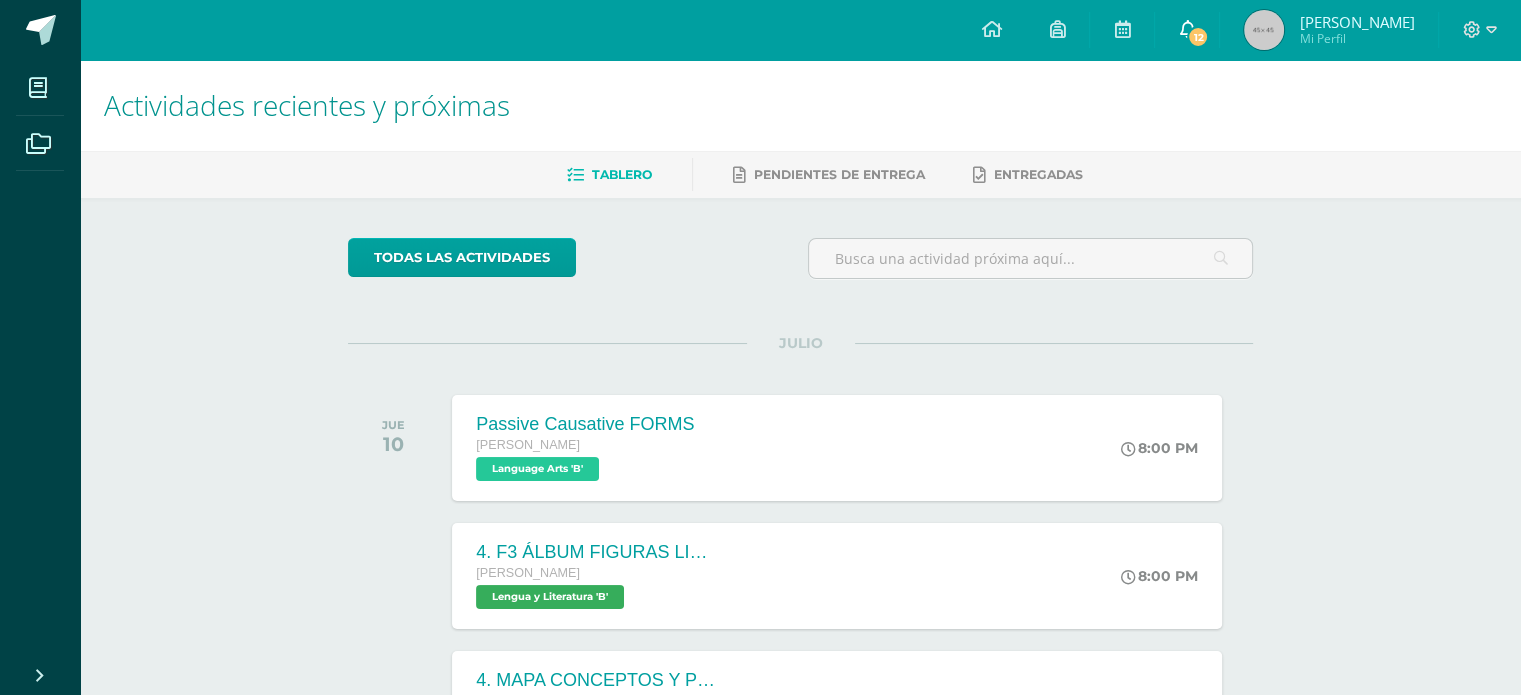 click on "12" at bounding box center [1187, 30] 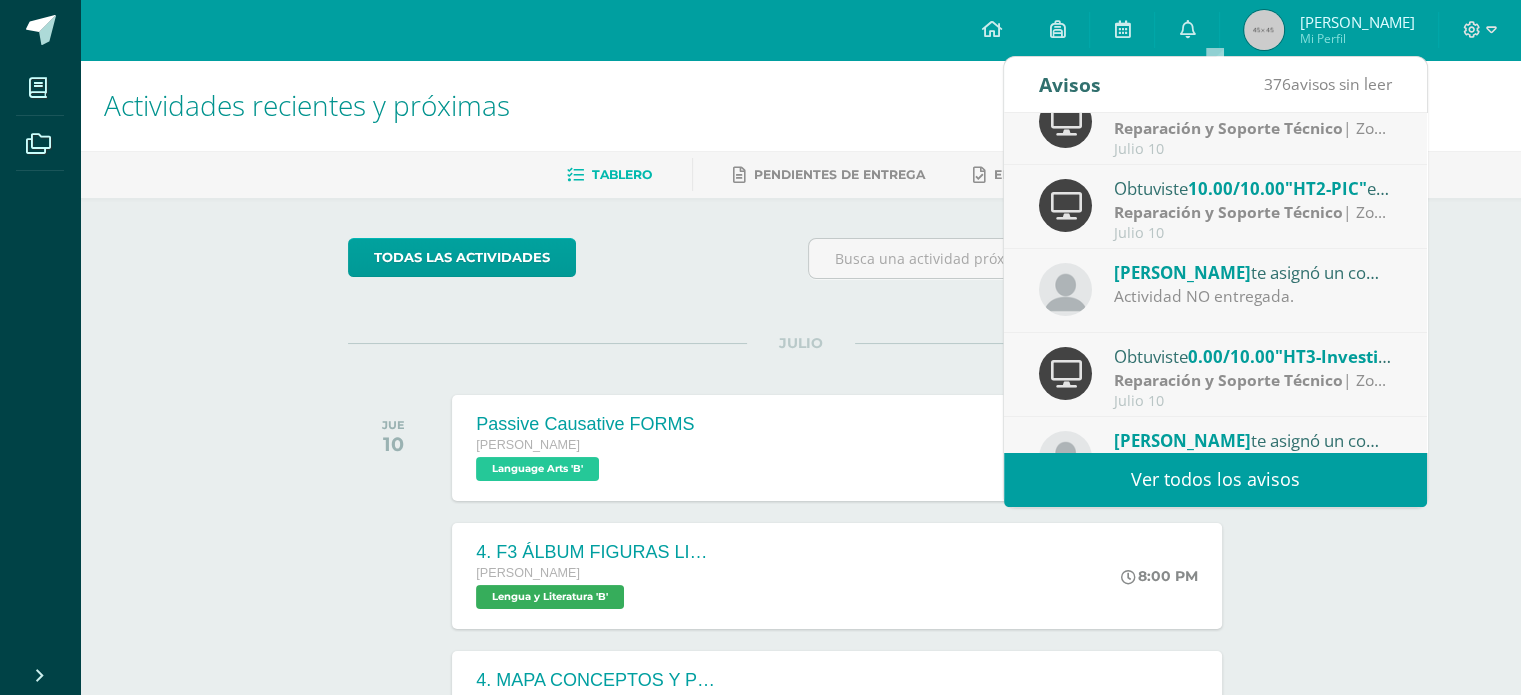 scroll, scrollTop: 332, scrollLeft: 0, axis: vertical 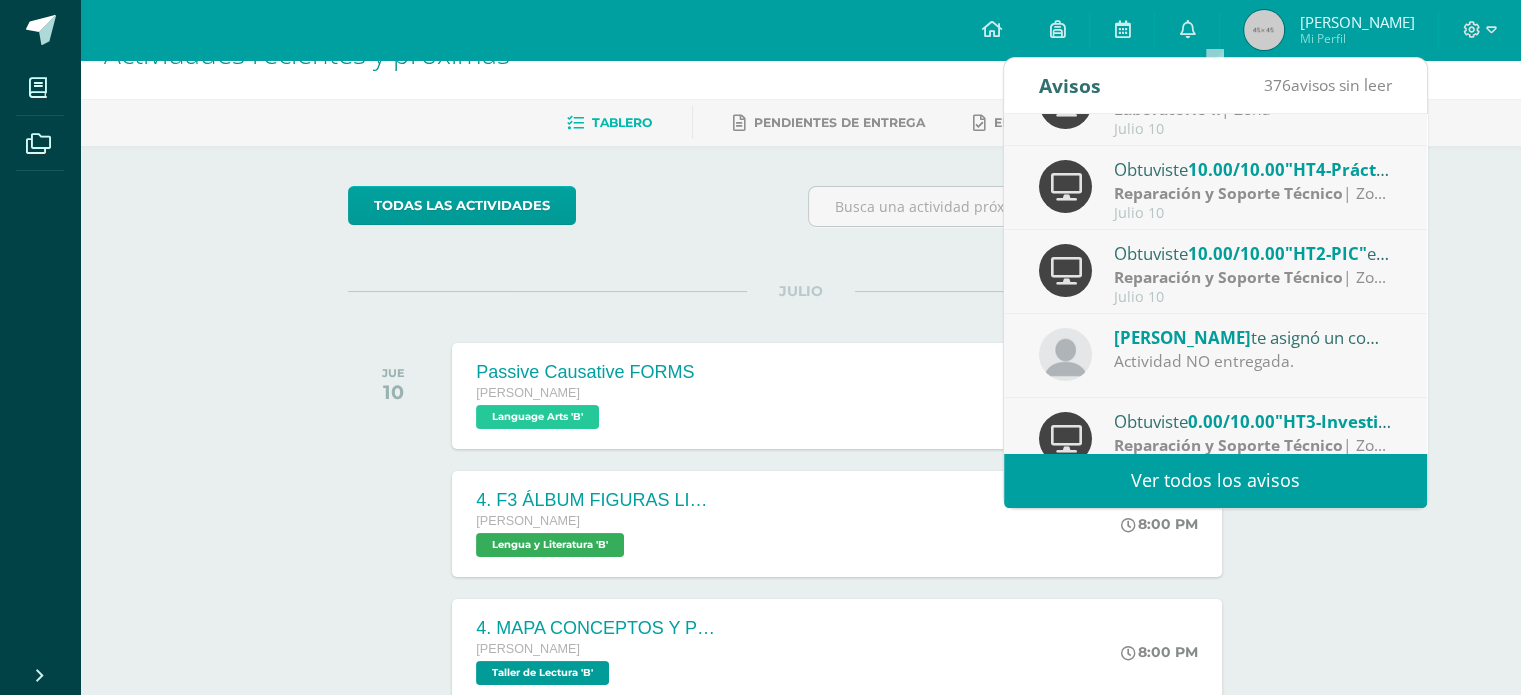 click on "Obtuviste
10.00/10.00  "HT2-PIC"
en
Reparación y Soporte Técnico" at bounding box center [1253, 253] 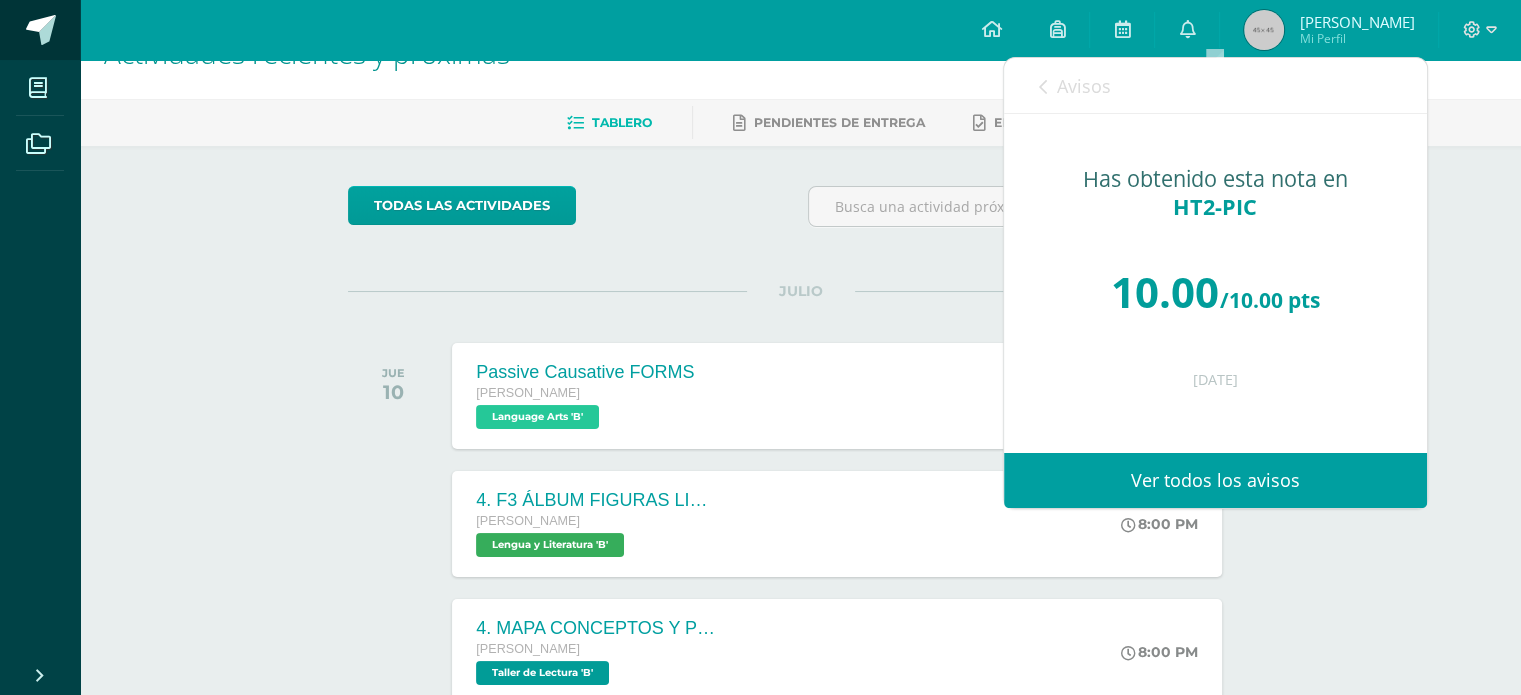 click at bounding box center [40, 30] 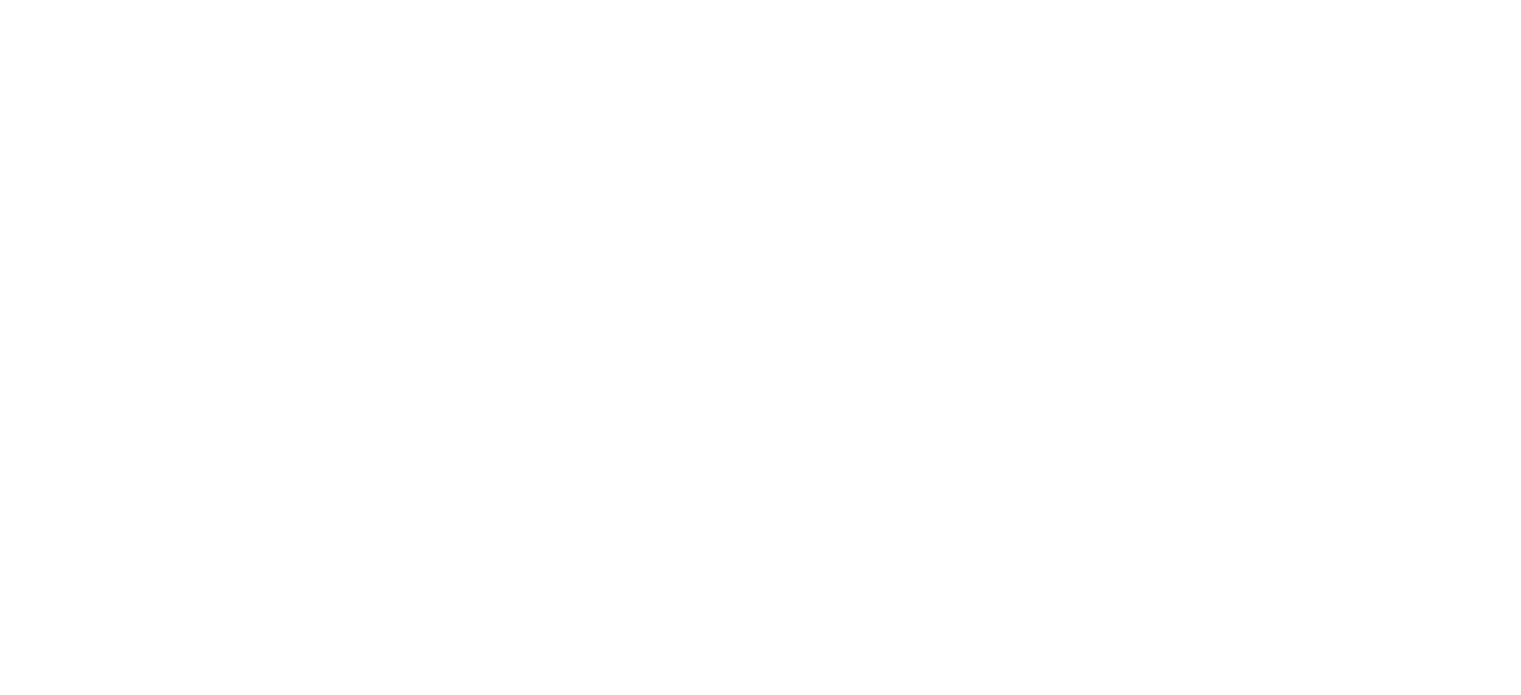 scroll, scrollTop: 0, scrollLeft: 0, axis: both 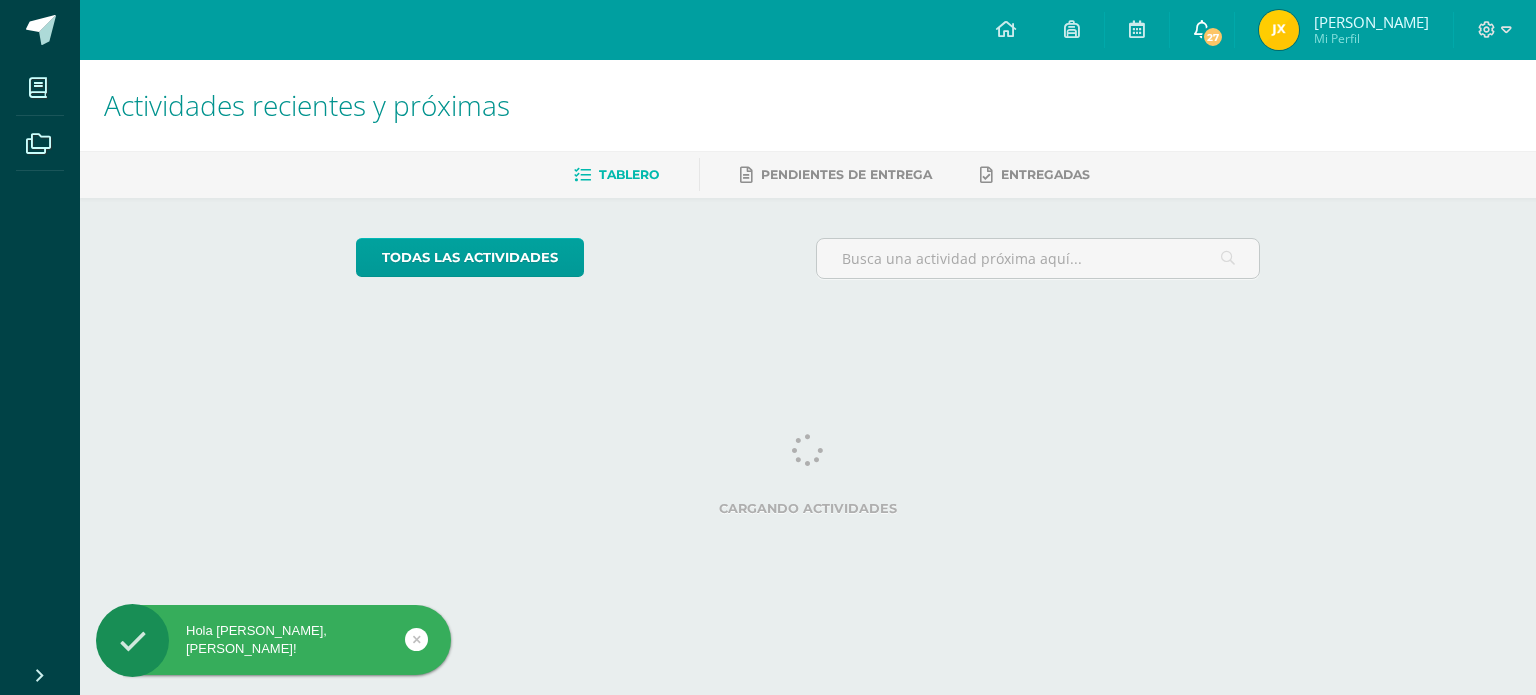 click on "27" at bounding box center (1202, 30) 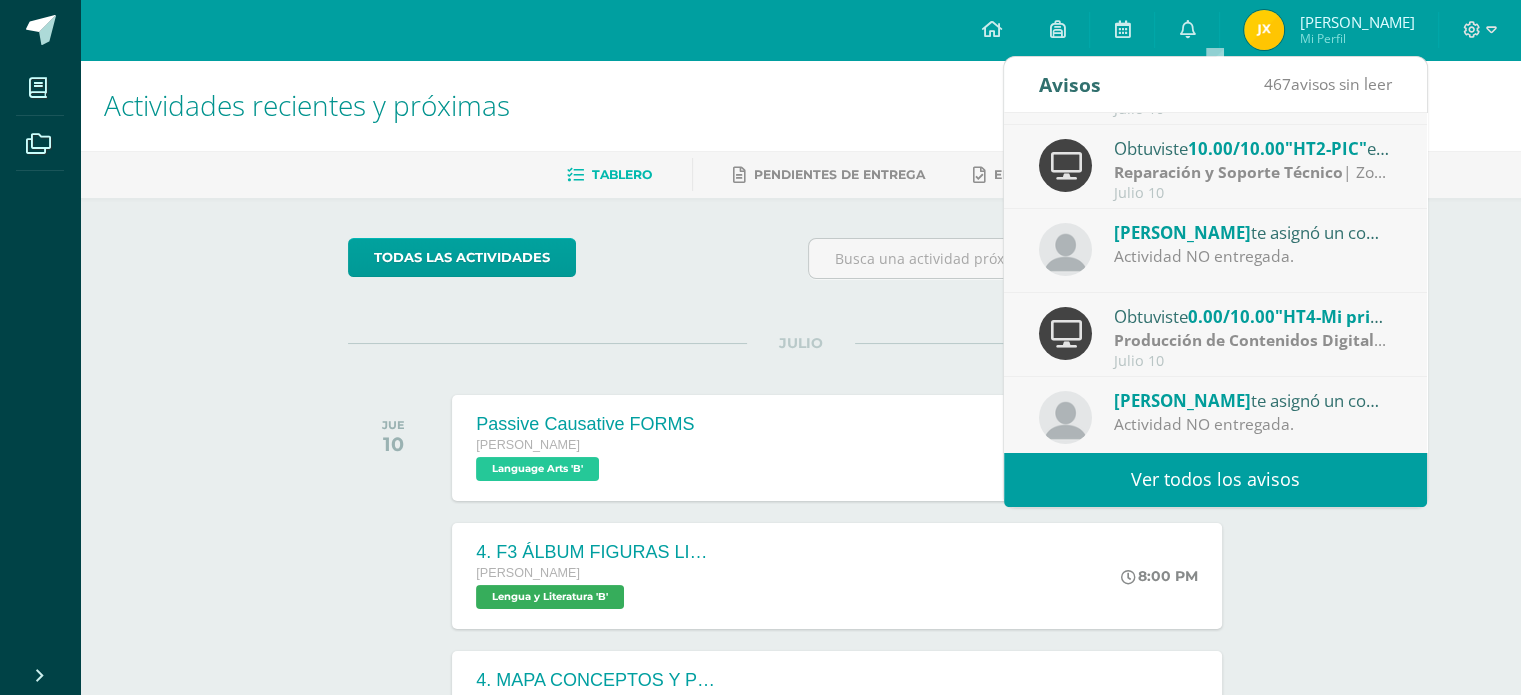 scroll, scrollTop: 332, scrollLeft: 0, axis: vertical 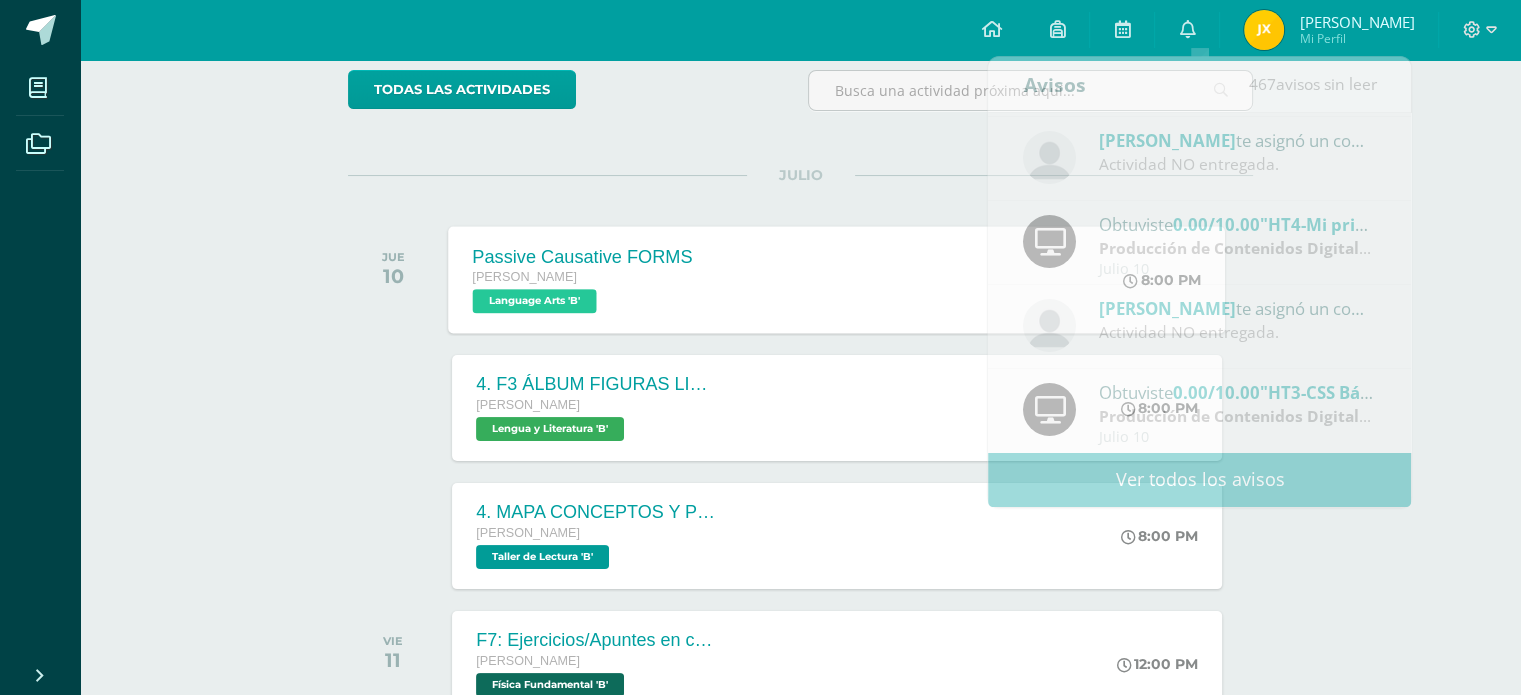 click on "Passive Causative FORMS
Quinto Bachillerato
Language Arts 'B'
8:00 PM
Passive Causative FORMS
Language Arts
Cargando contenido" at bounding box center [837, 279] 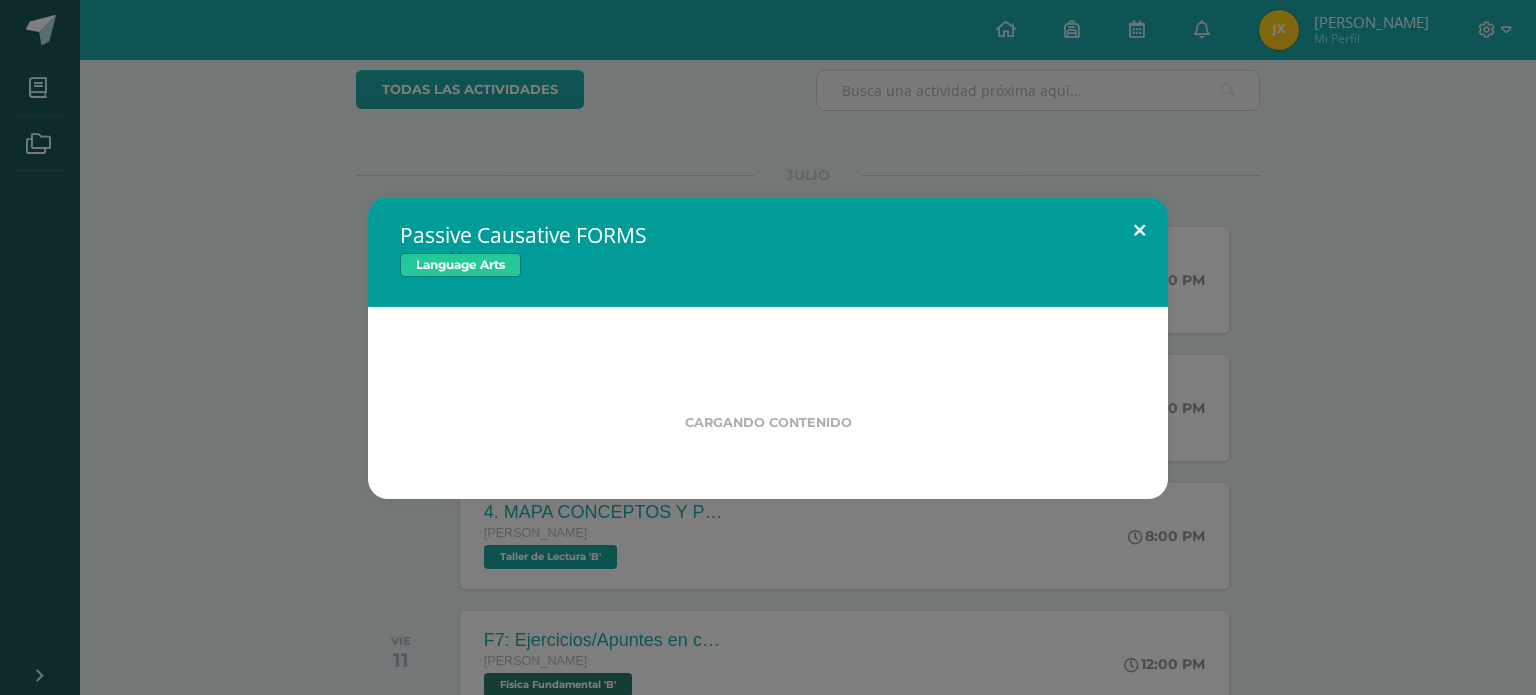 click at bounding box center [1139, 231] 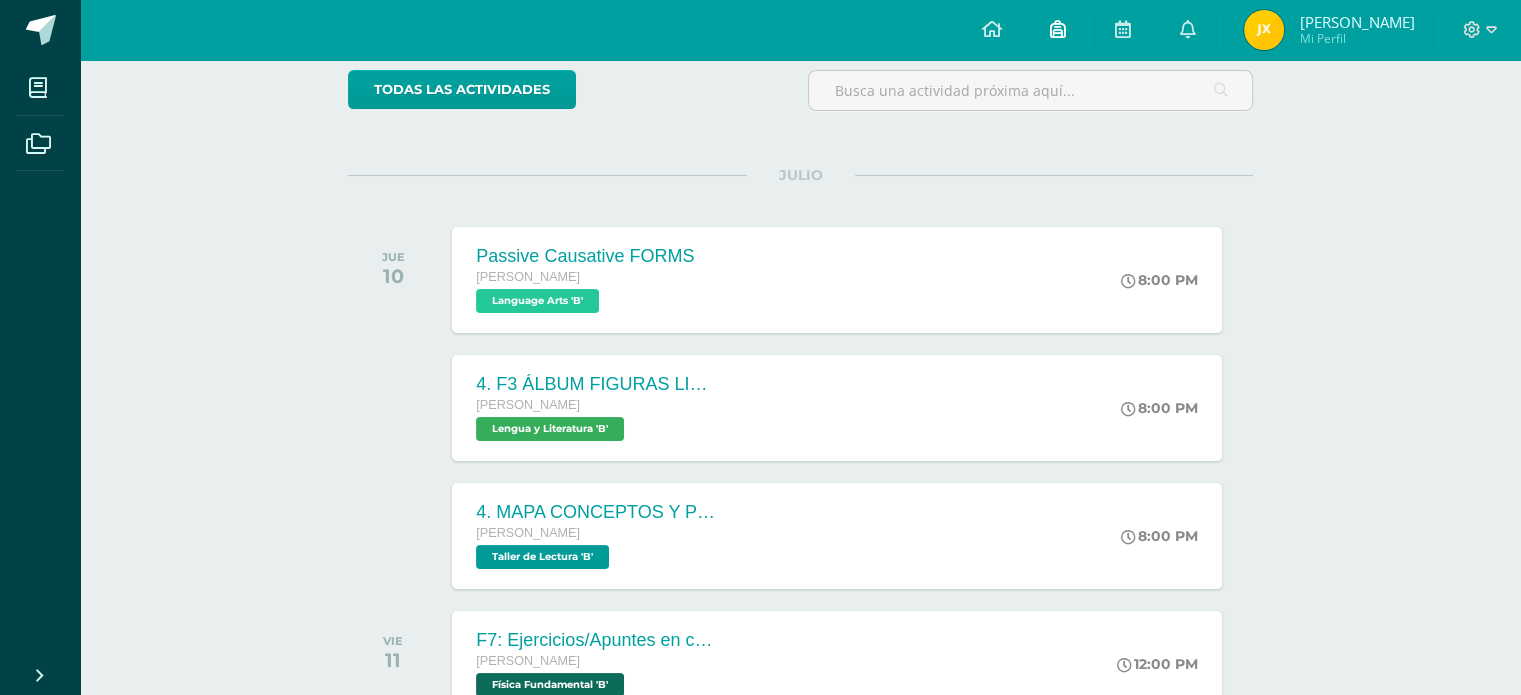 click at bounding box center [1057, 30] 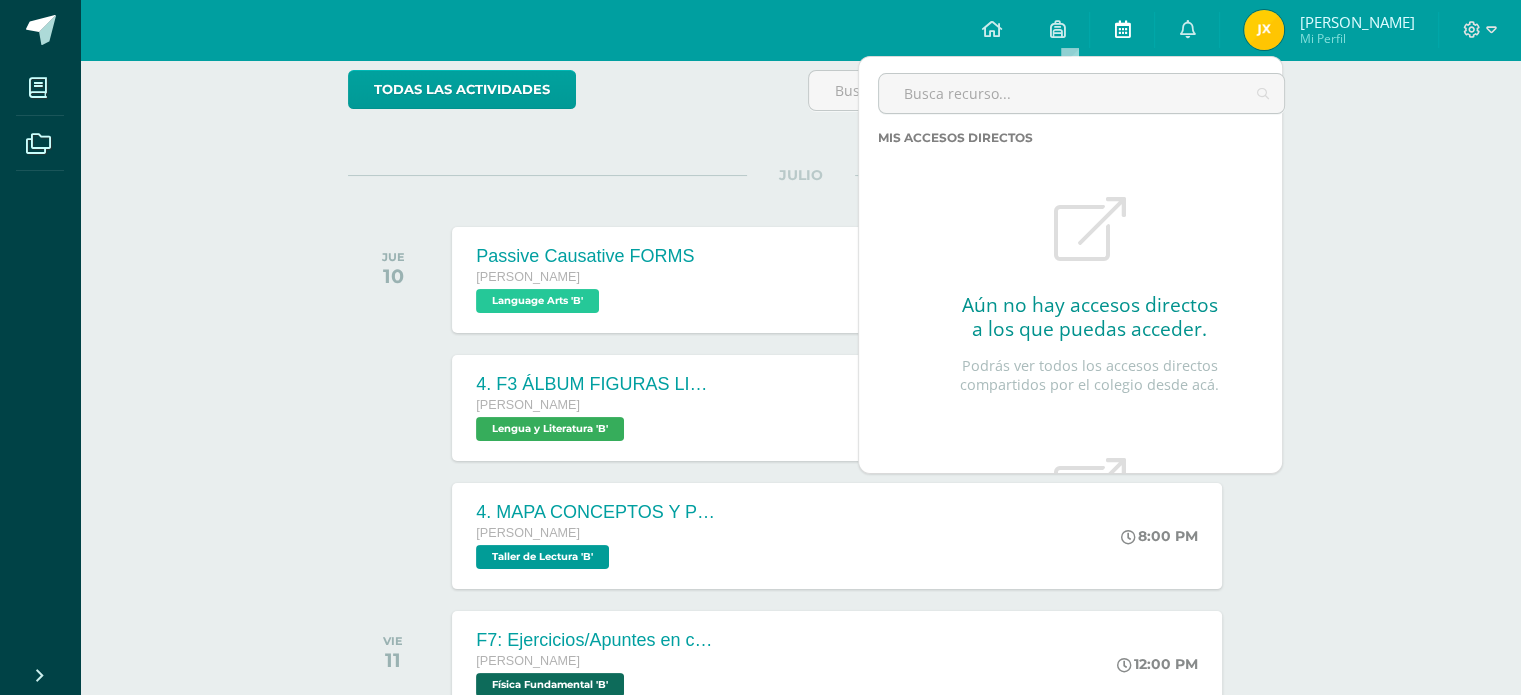 click at bounding box center (1122, 29) 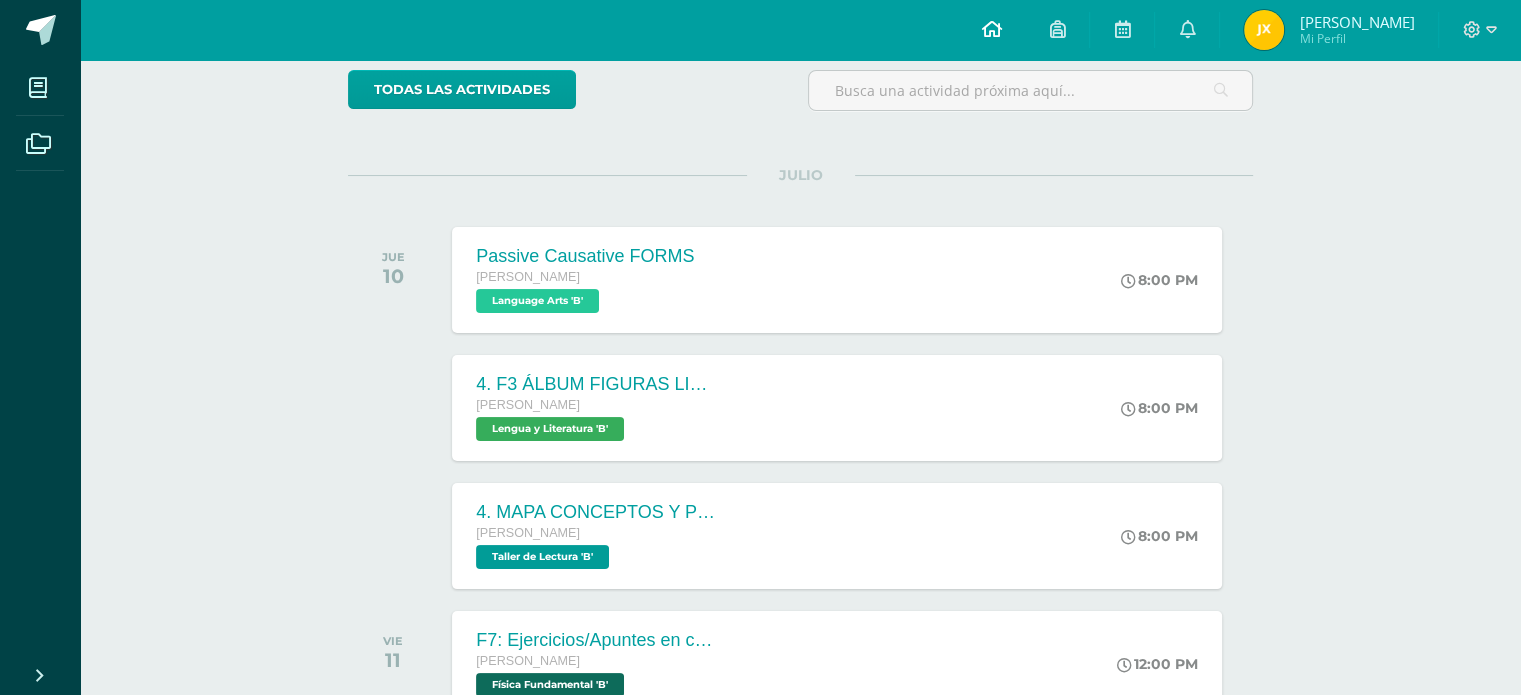 click at bounding box center [991, 30] 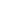 click at bounding box center [0, 0] 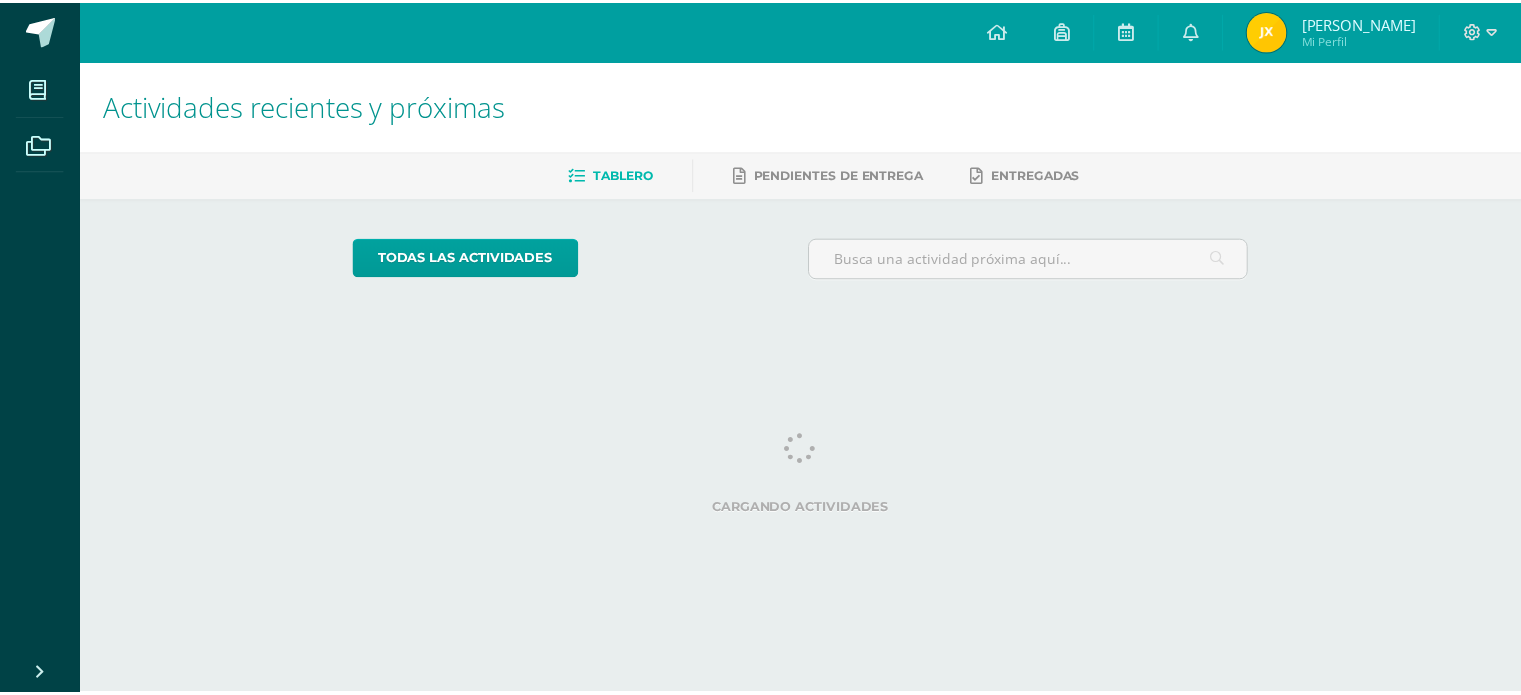scroll, scrollTop: 0, scrollLeft: 0, axis: both 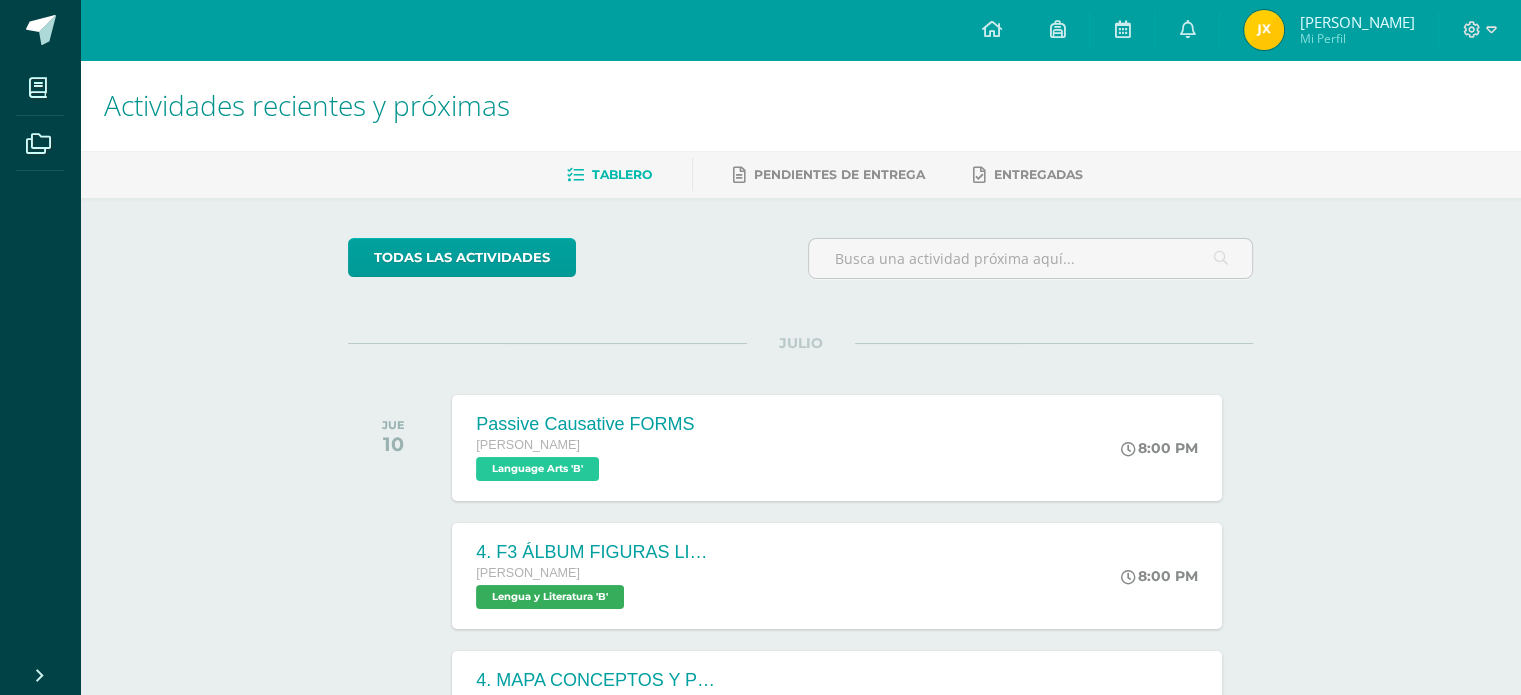 click on "[PERSON_NAME]" at bounding box center [1356, 22] 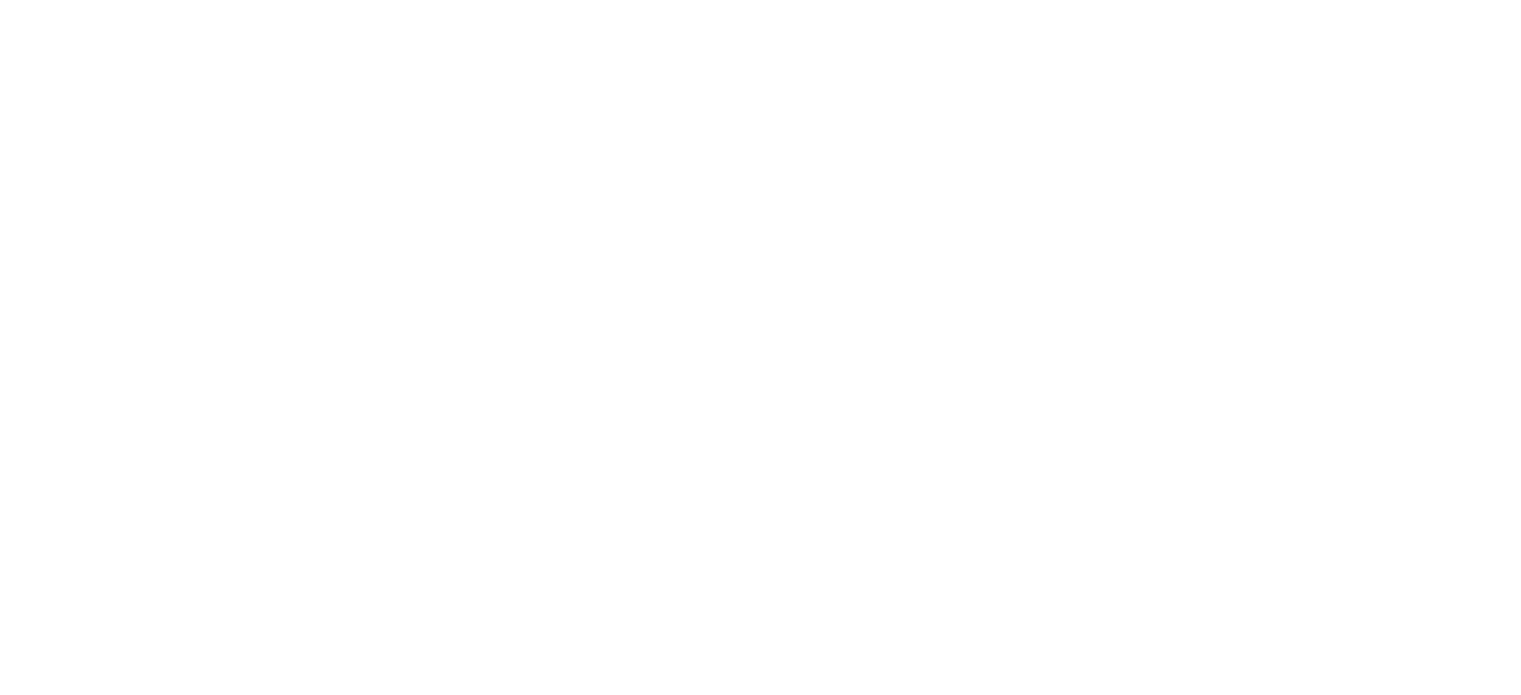 scroll, scrollTop: 0, scrollLeft: 0, axis: both 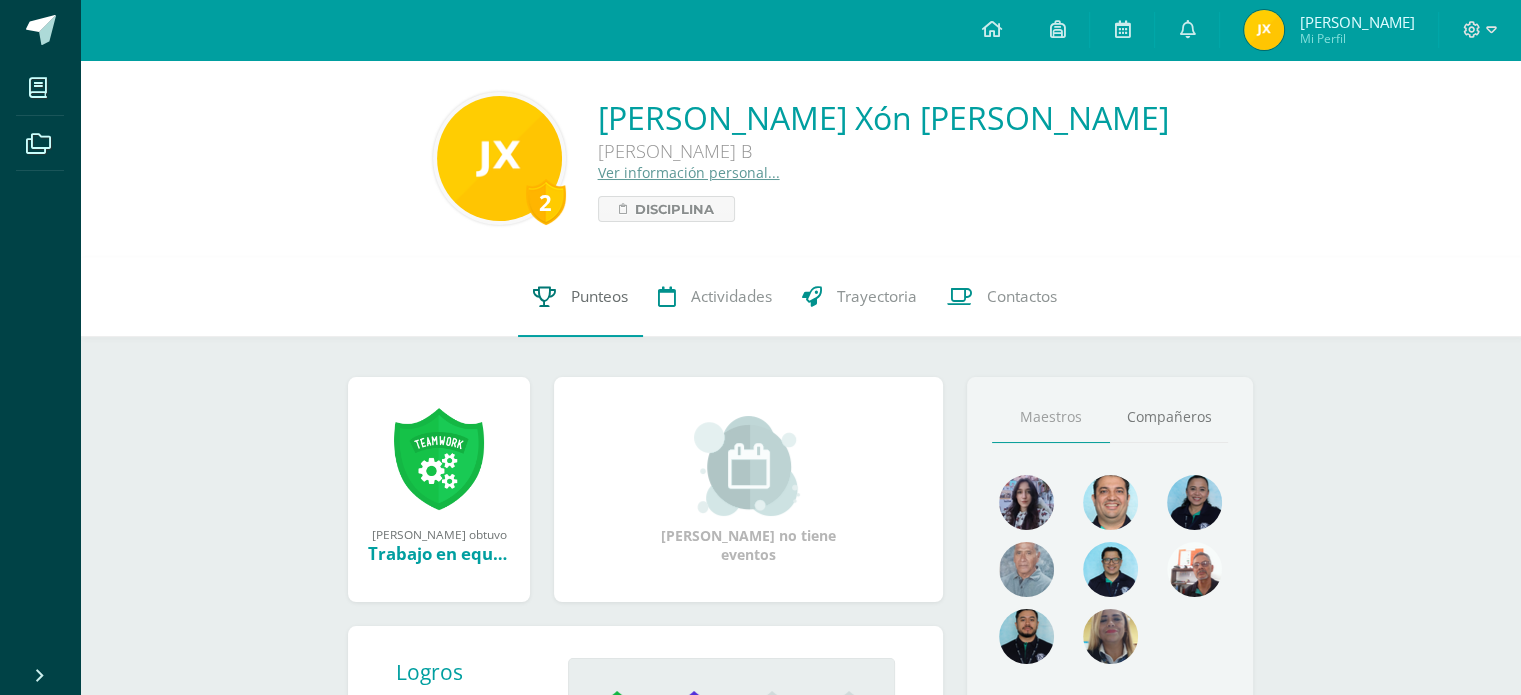 click on "Punteos" at bounding box center (599, 296) 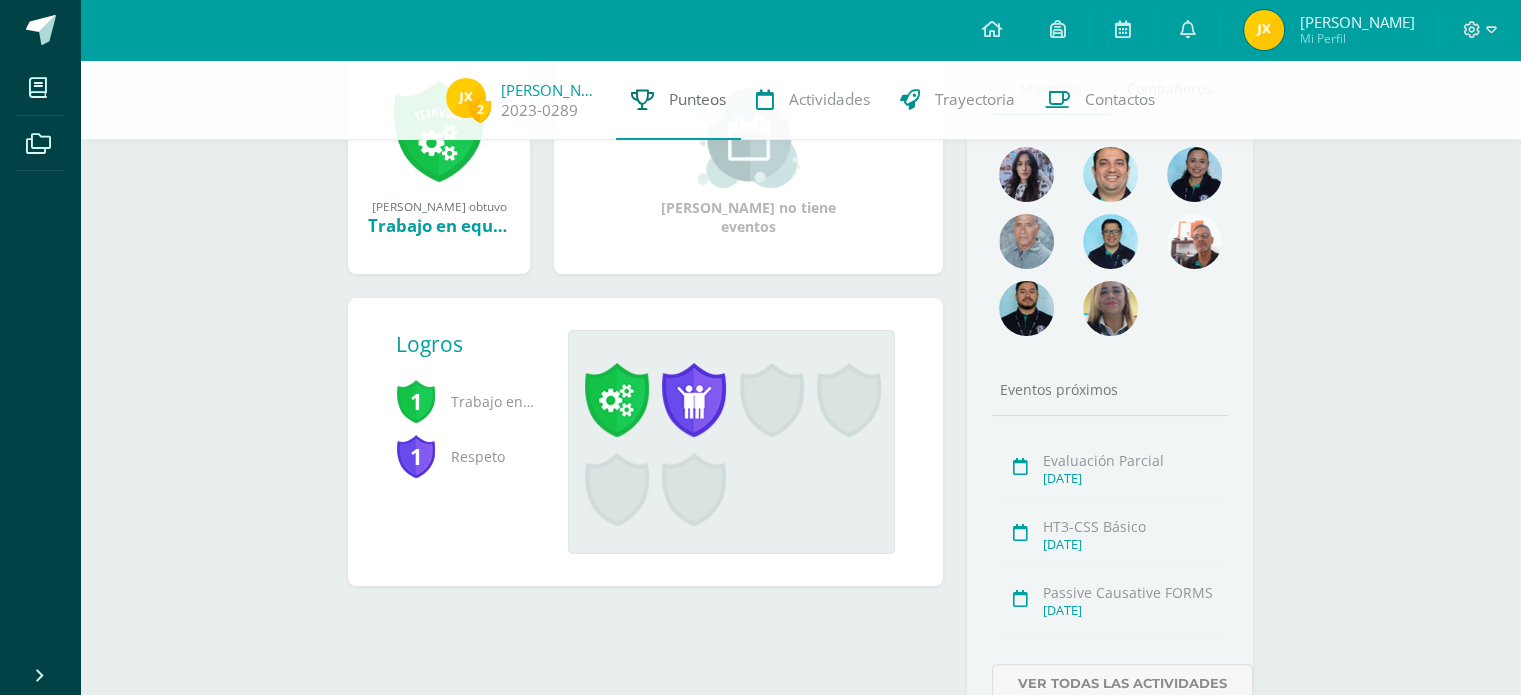 scroll, scrollTop: 328, scrollLeft: 0, axis: vertical 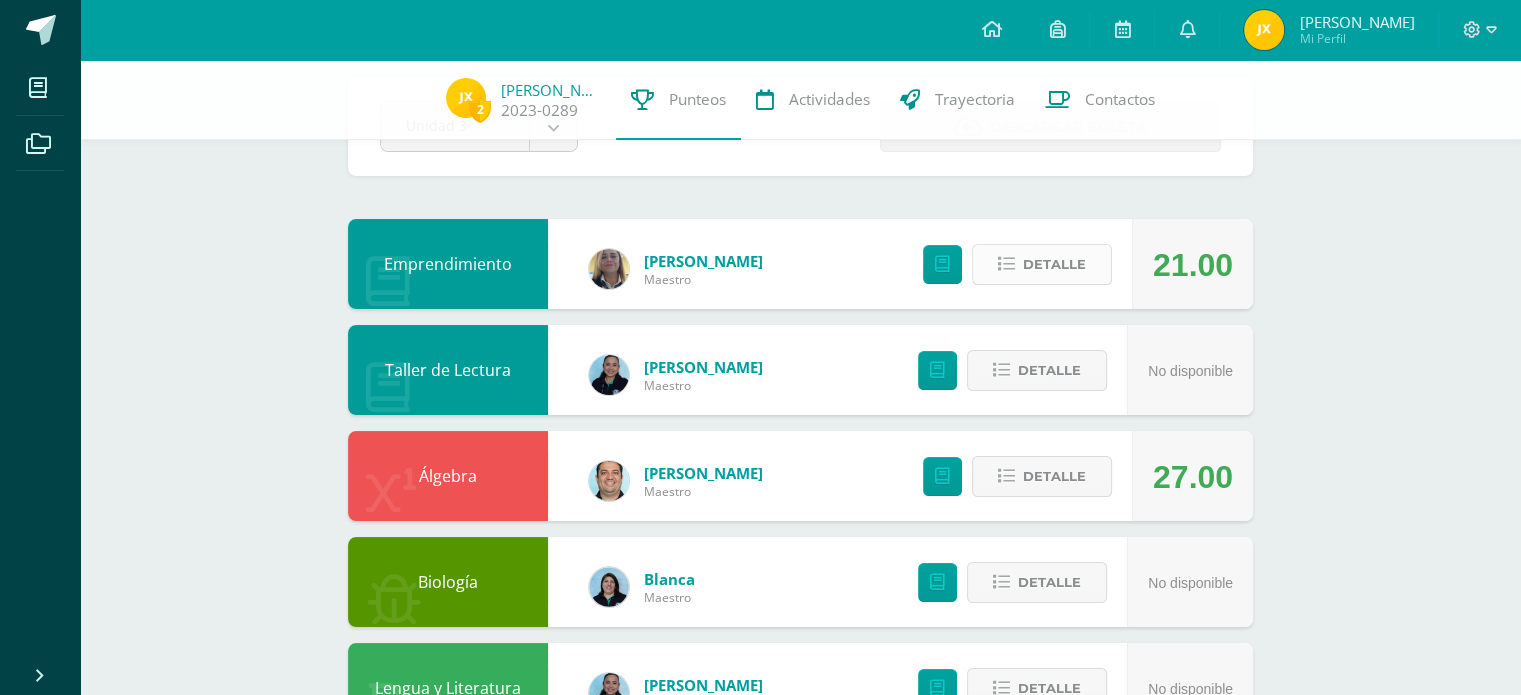 click on "Detalle" at bounding box center [1054, 264] 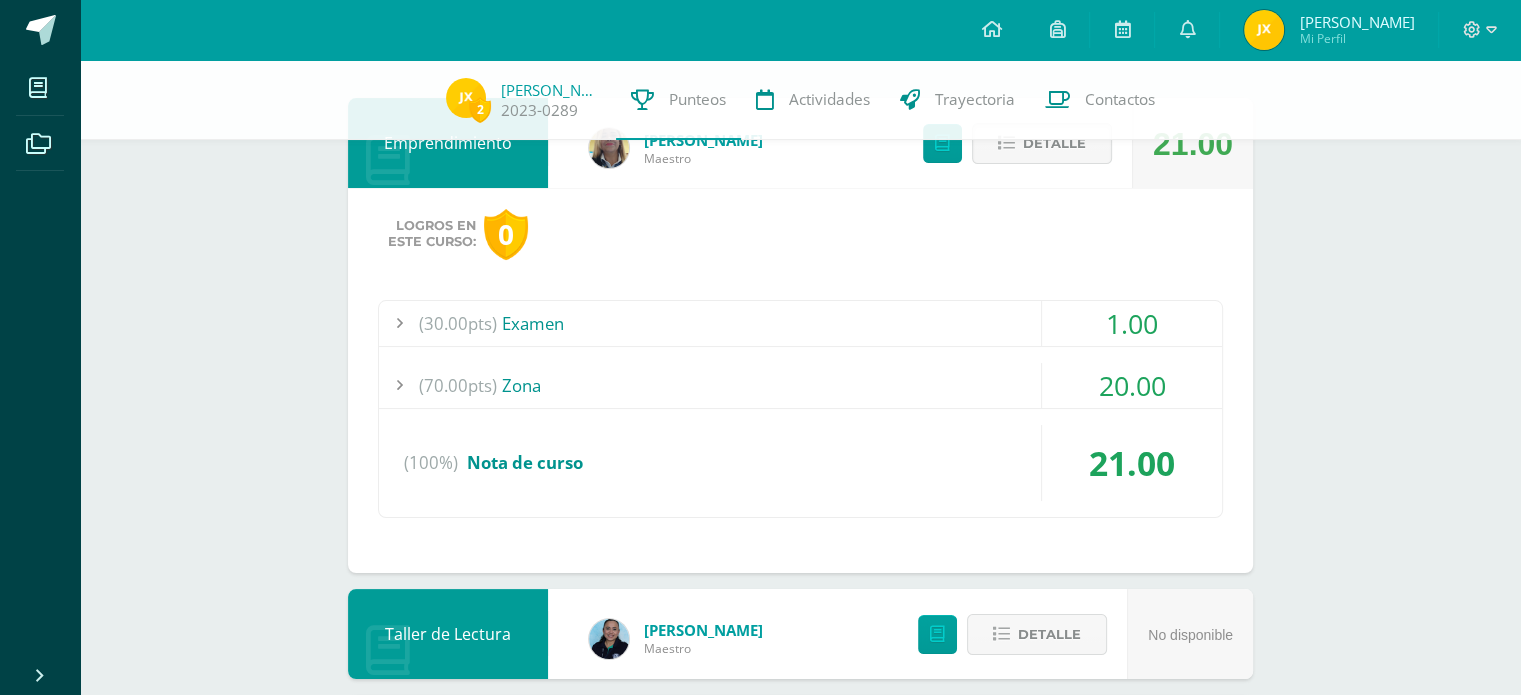 scroll, scrollTop: 203, scrollLeft: 0, axis: vertical 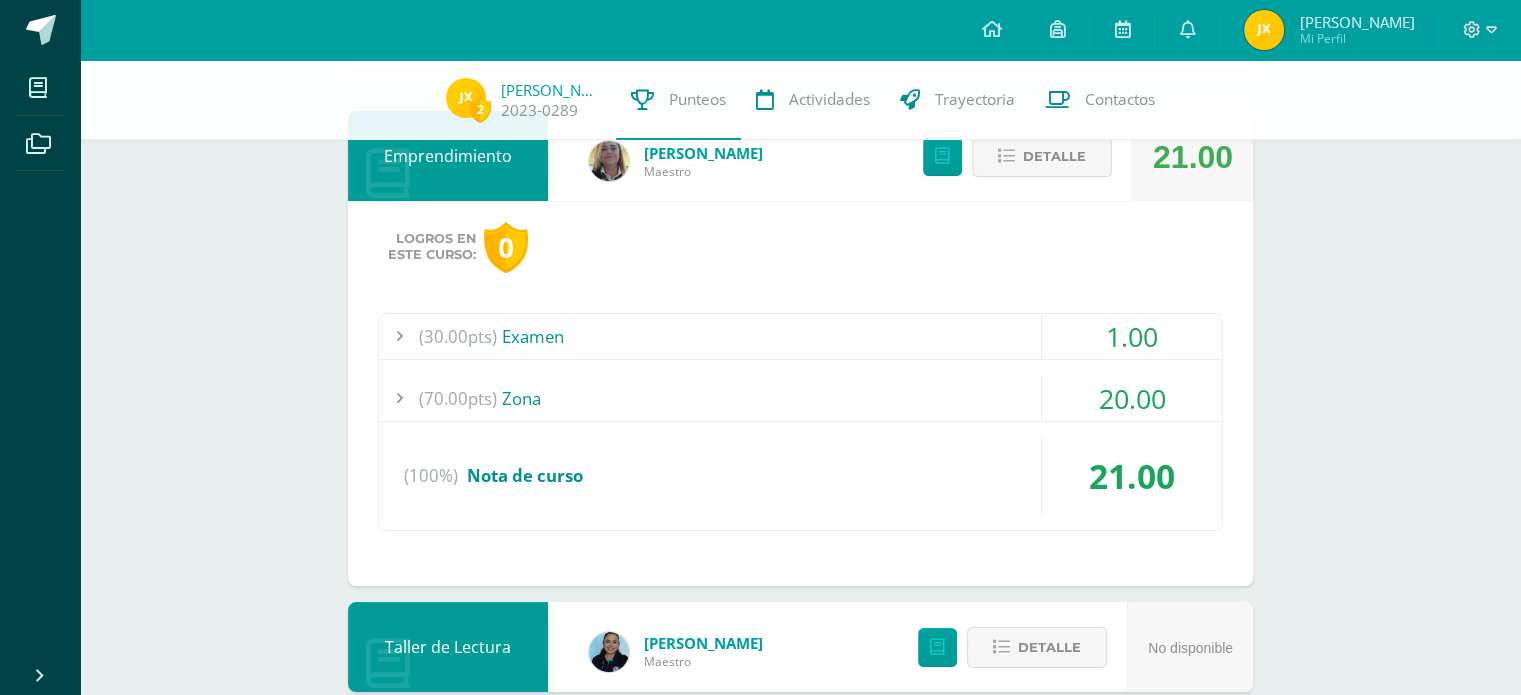 click on "Detalle" at bounding box center [1054, 156] 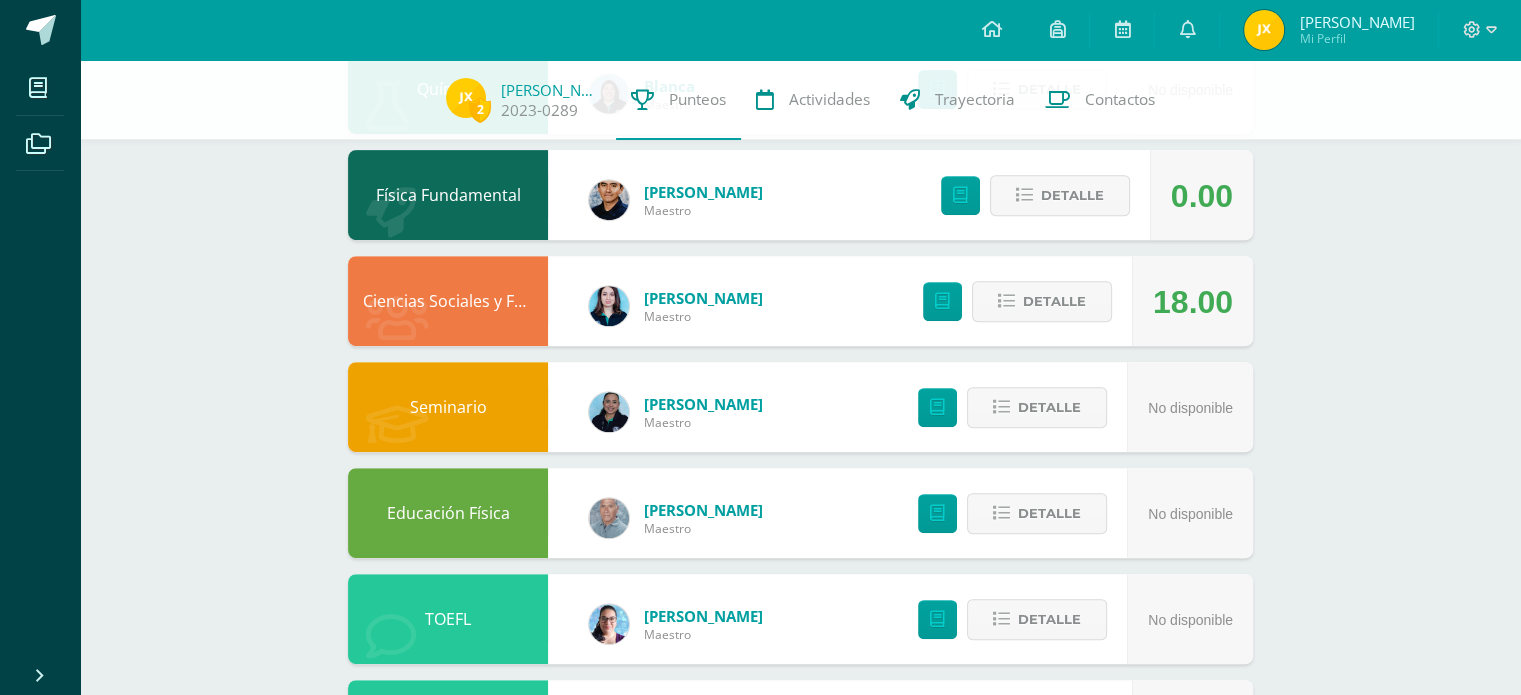 scroll, scrollTop: 811, scrollLeft: 0, axis: vertical 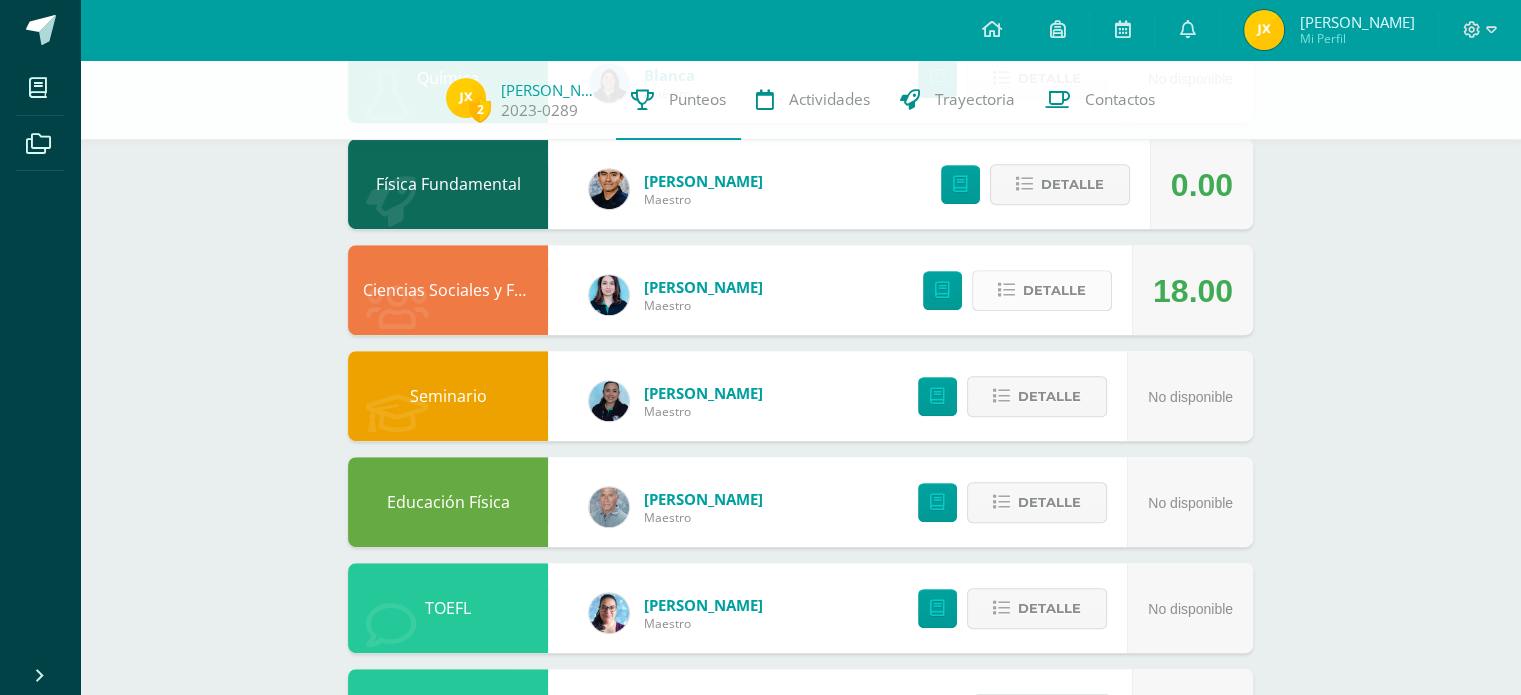 click on "Detalle" at bounding box center (1054, 290) 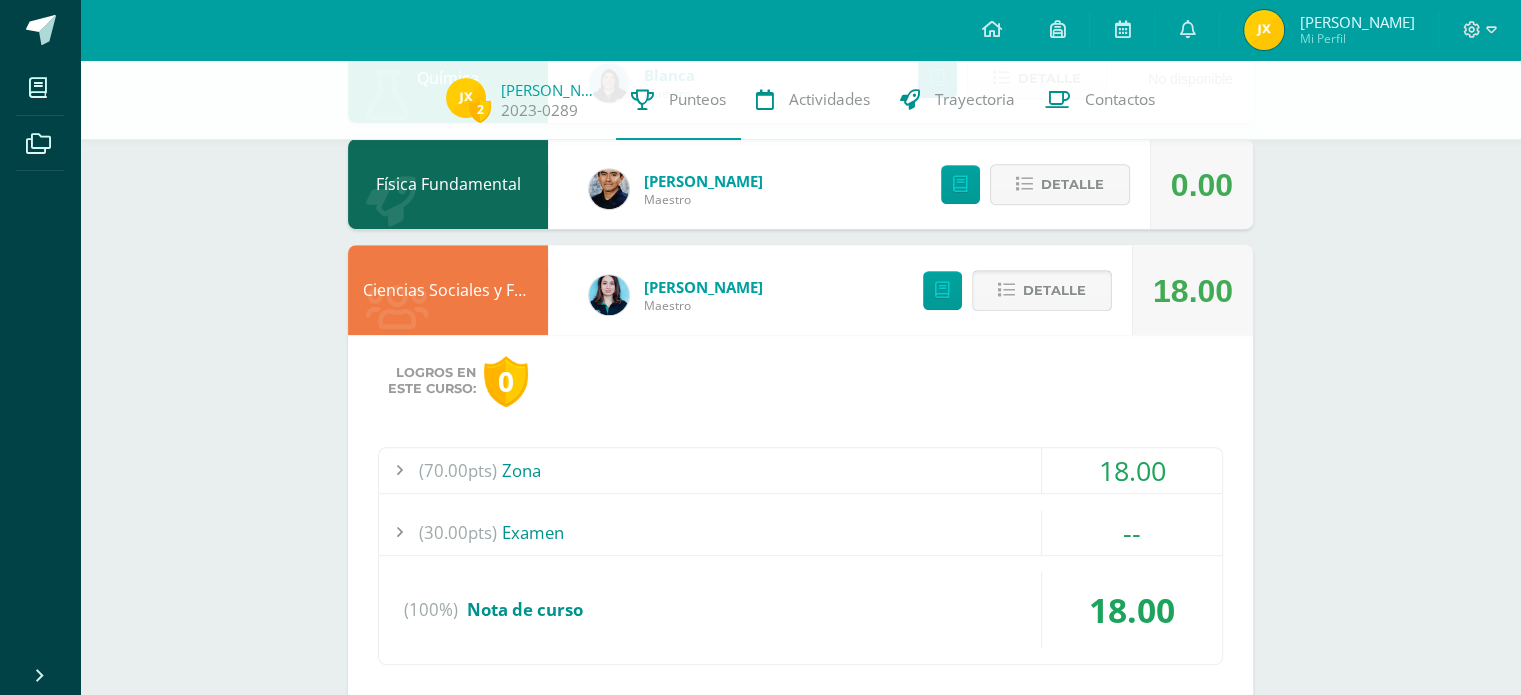 click on "Detalle" at bounding box center (1054, 290) 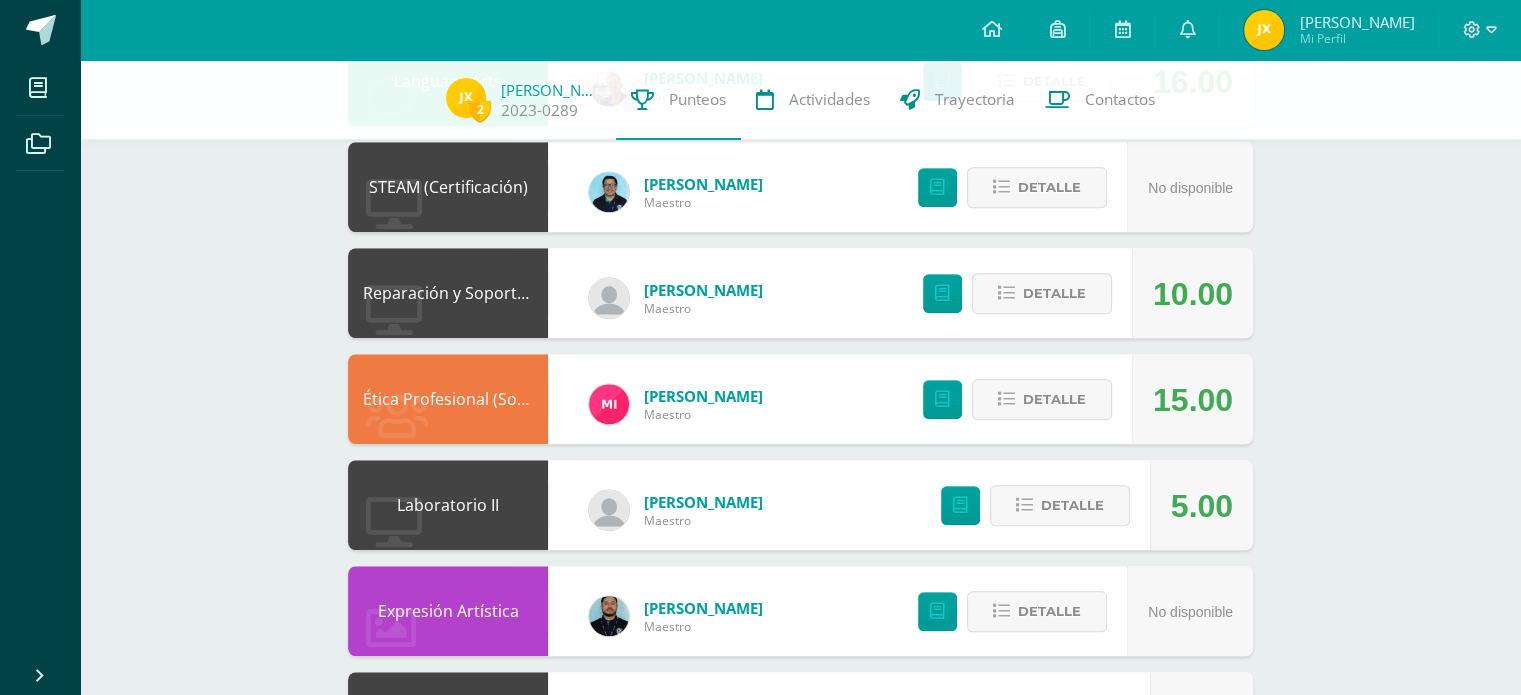 scroll, scrollTop: 1444, scrollLeft: 0, axis: vertical 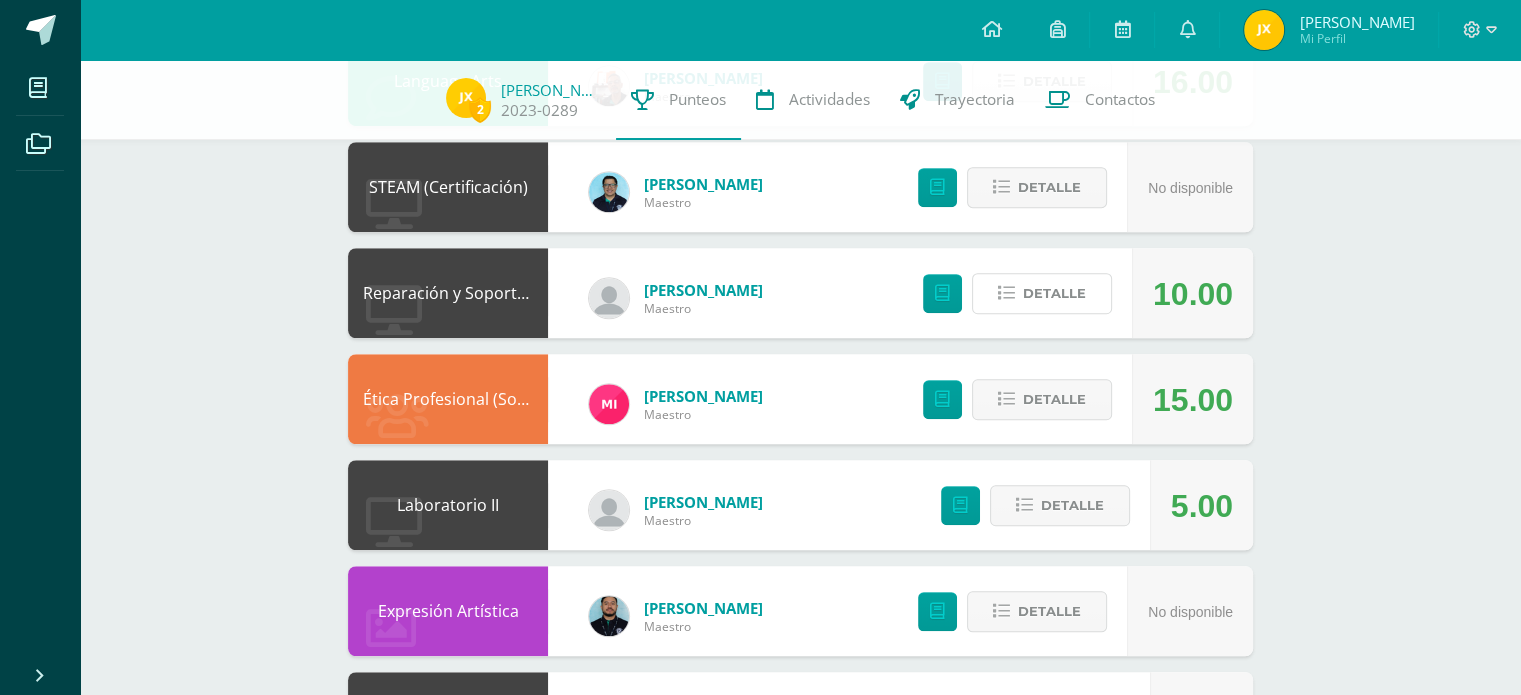 click on "Detalle" at bounding box center [1054, 293] 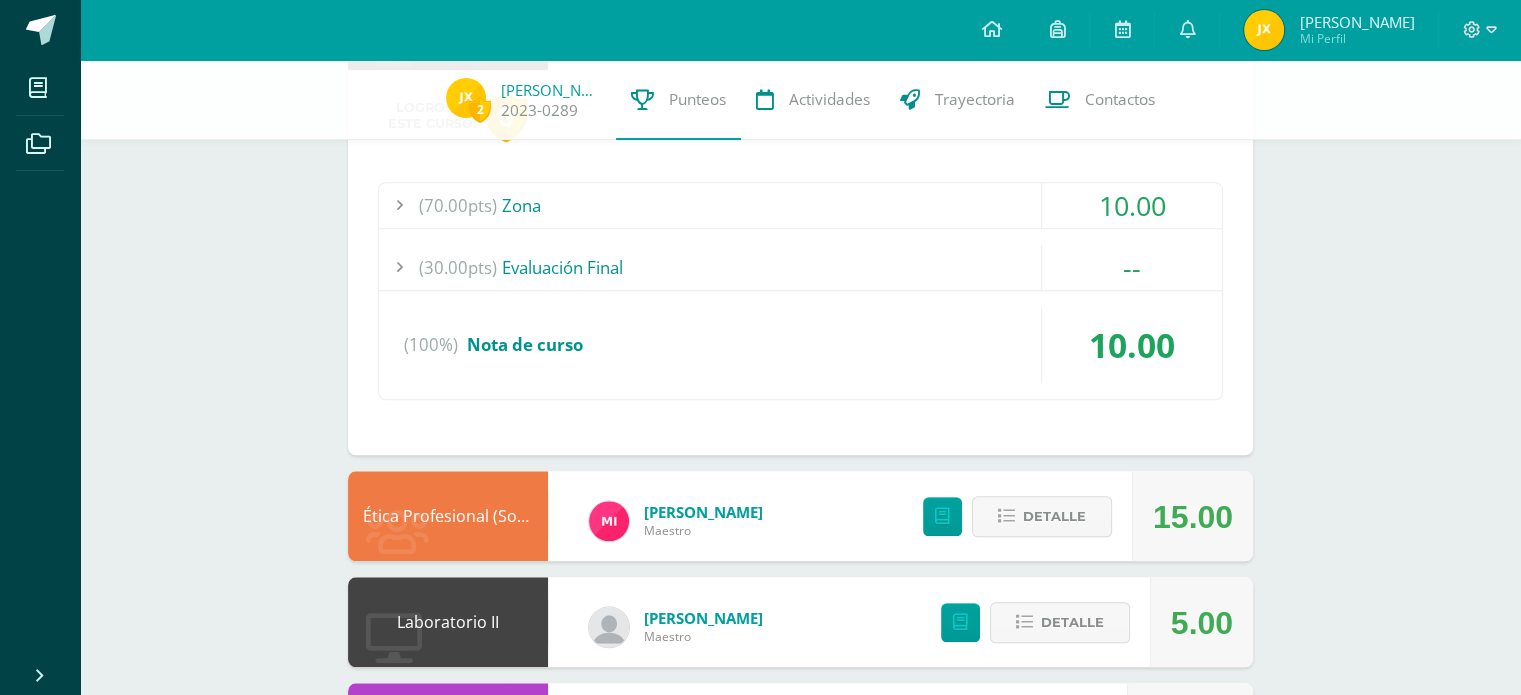 scroll, scrollTop: 1714, scrollLeft: 0, axis: vertical 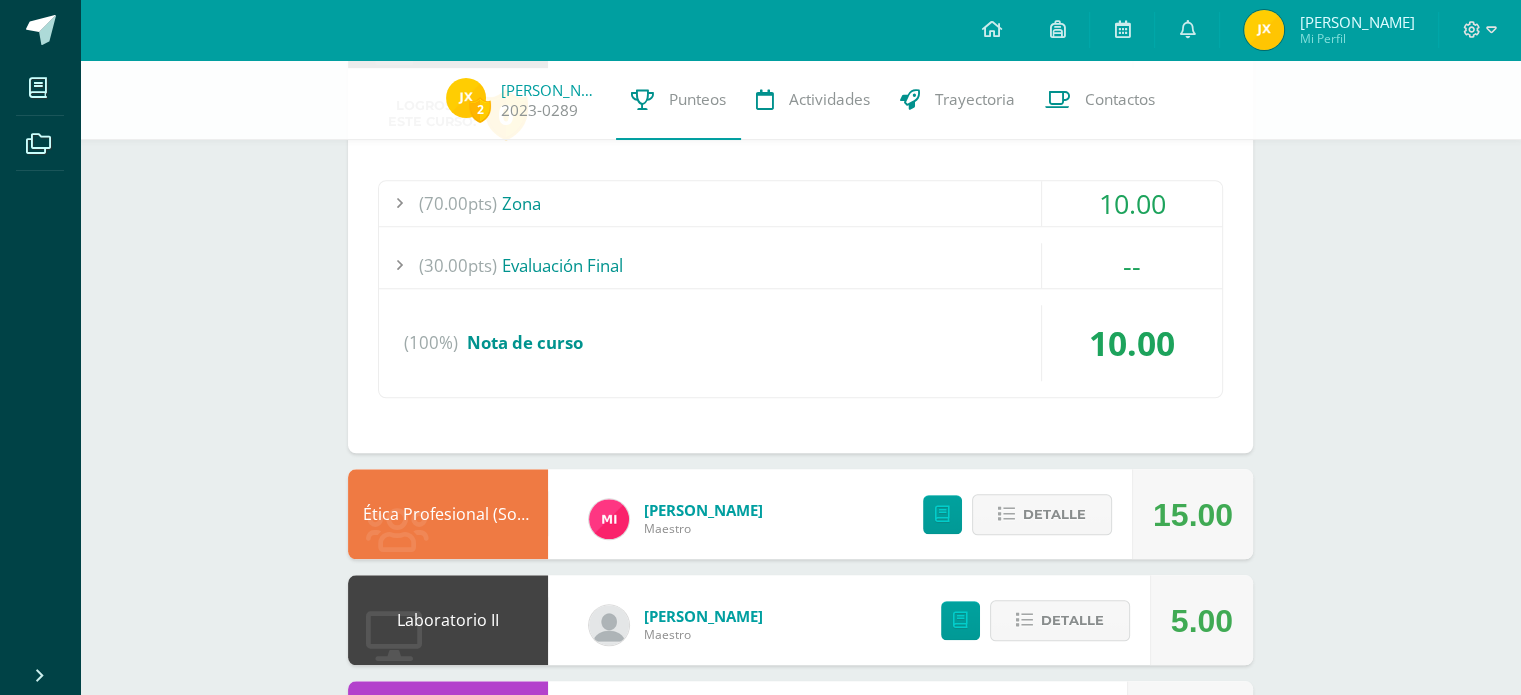 click at bounding box center (399, 203) 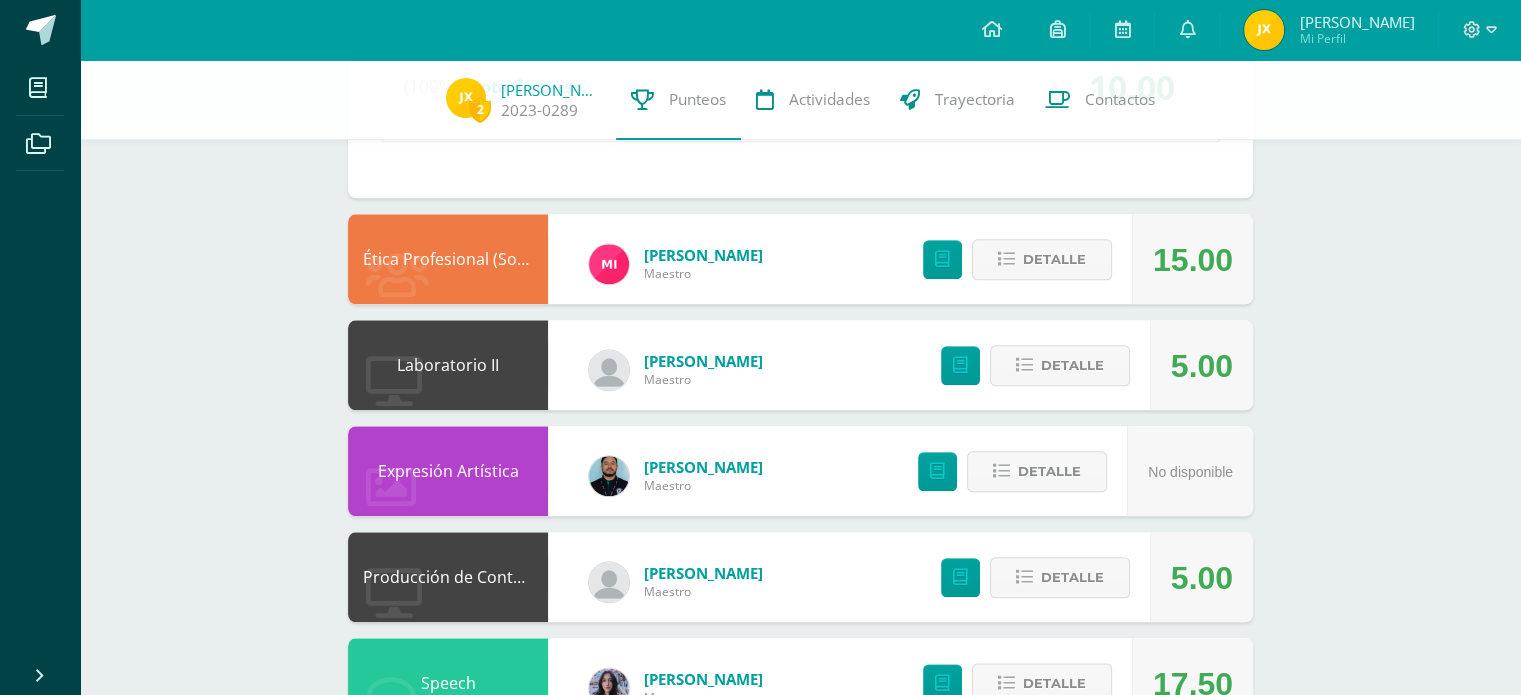 scroll, scrollTop: 2211, scrollLeft: 0, axis: vertical 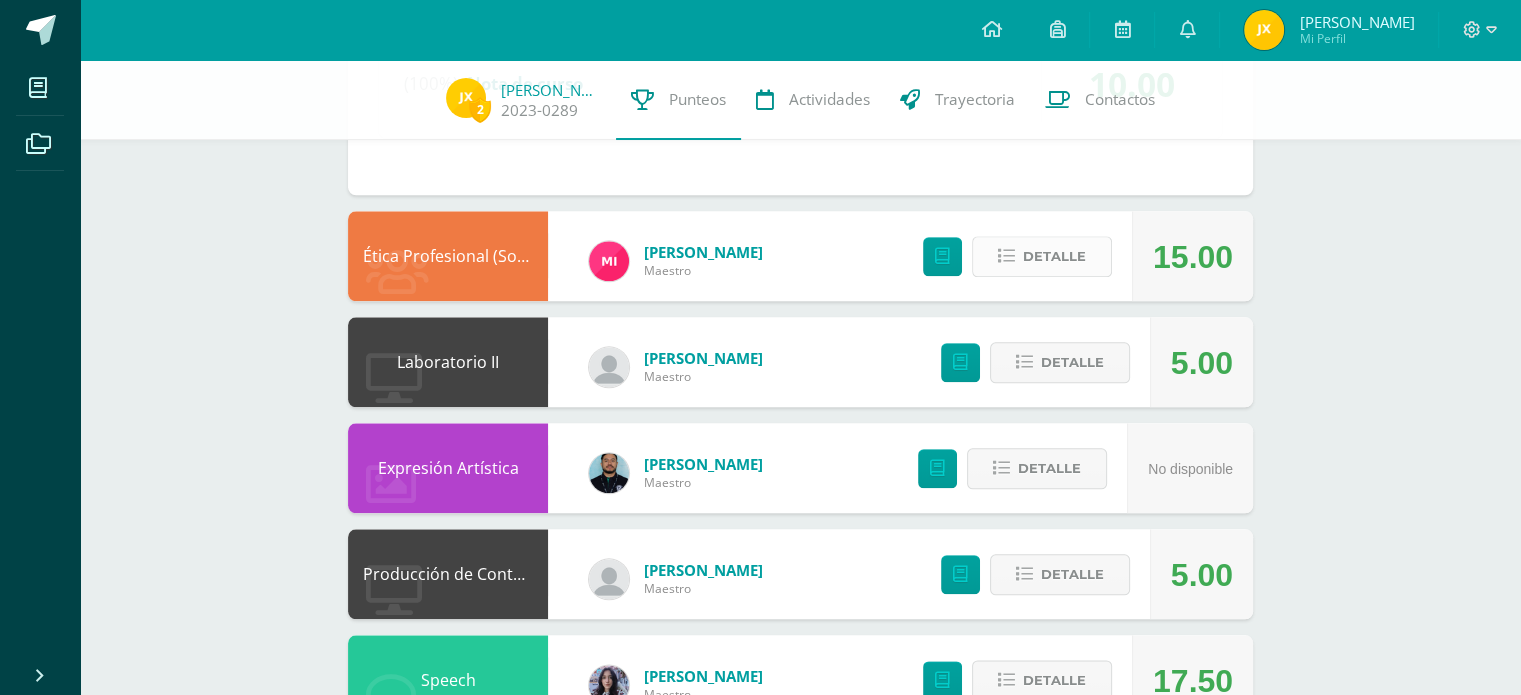 click on "Detalle" at bounding box center (1042, 256) 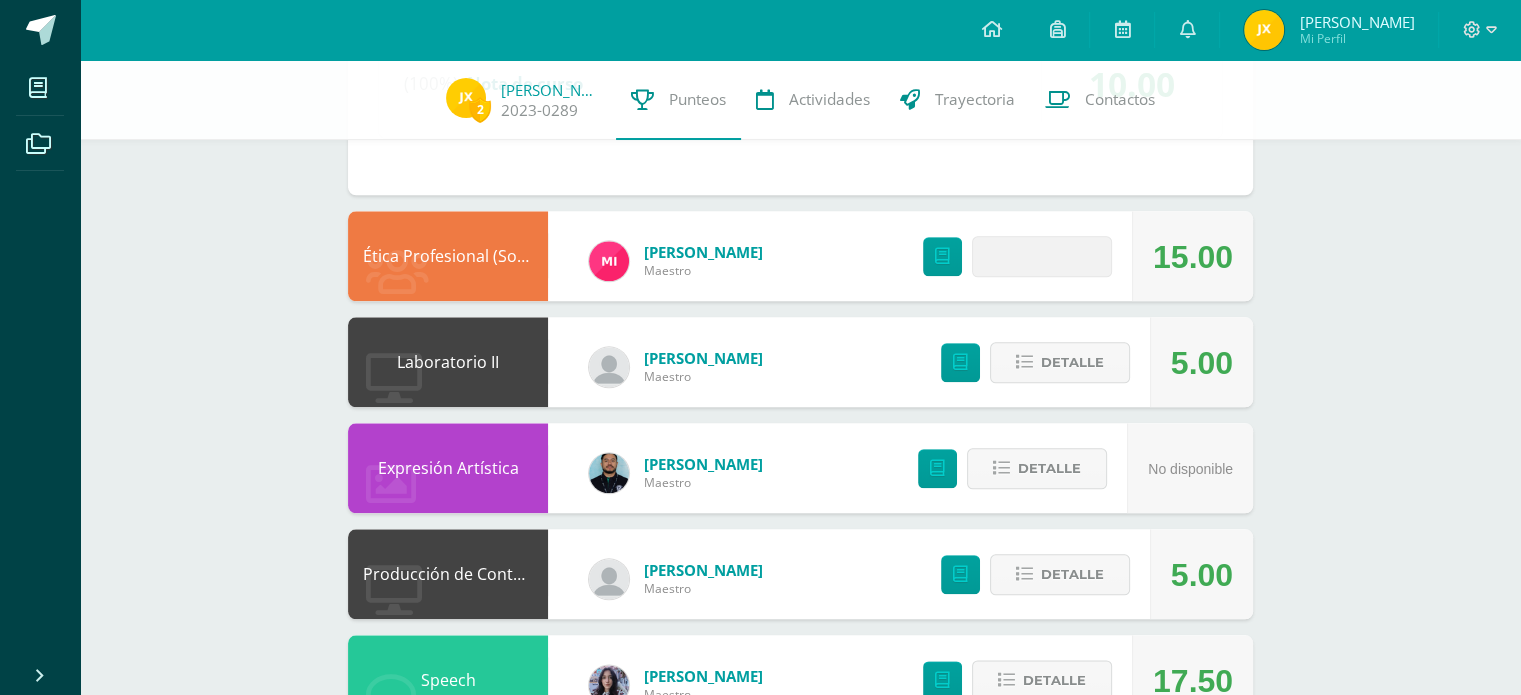 scroll, scrollTop: 2278, scrollLeft: 0, axis: vertical 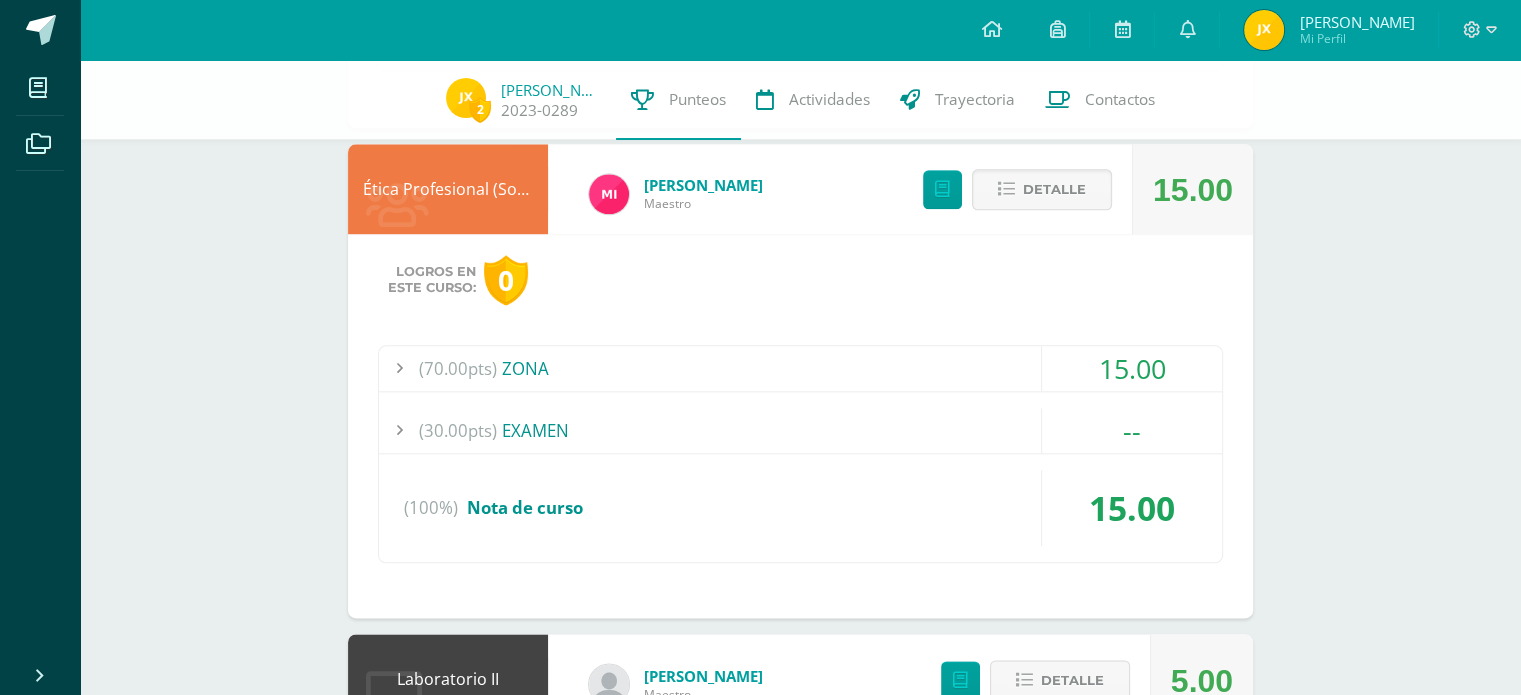 type 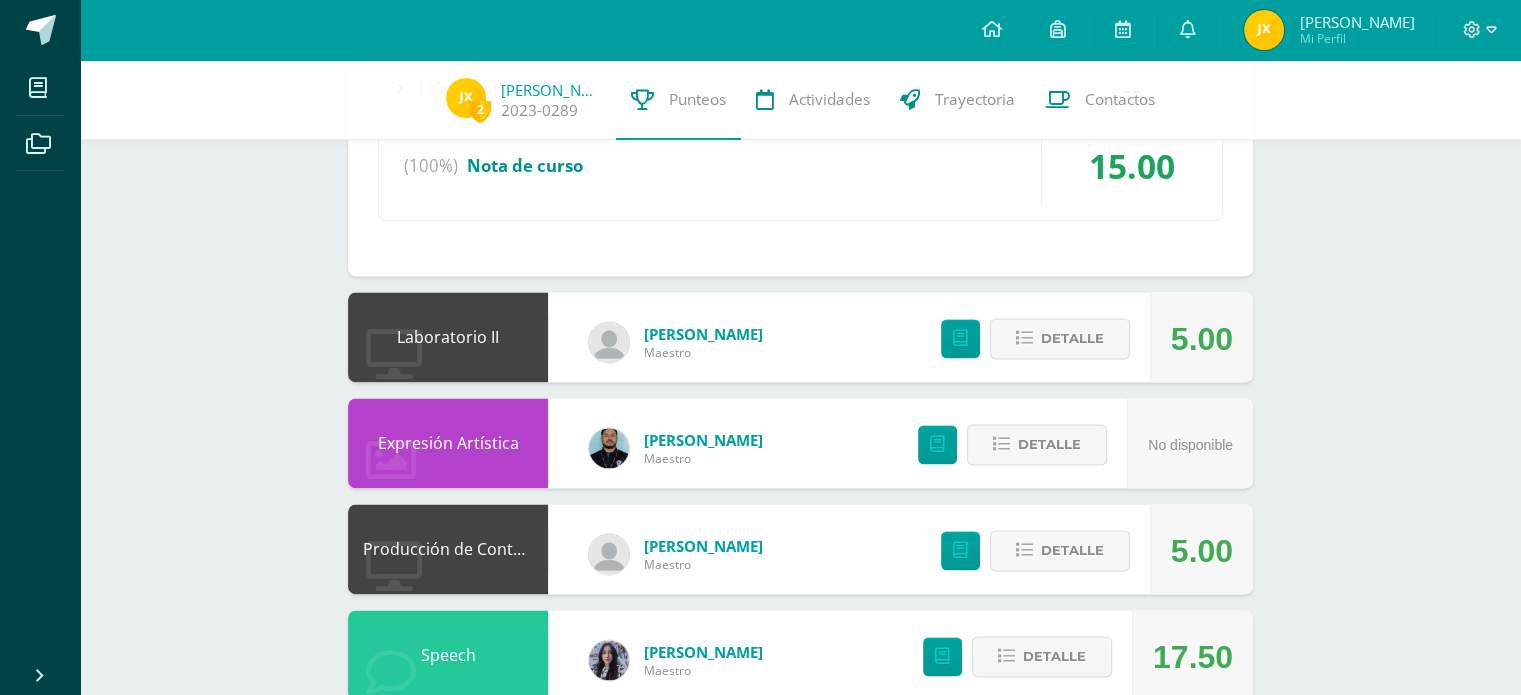 scroll, scrollTop: 2662, scrollLeft: 0, axis: vertical 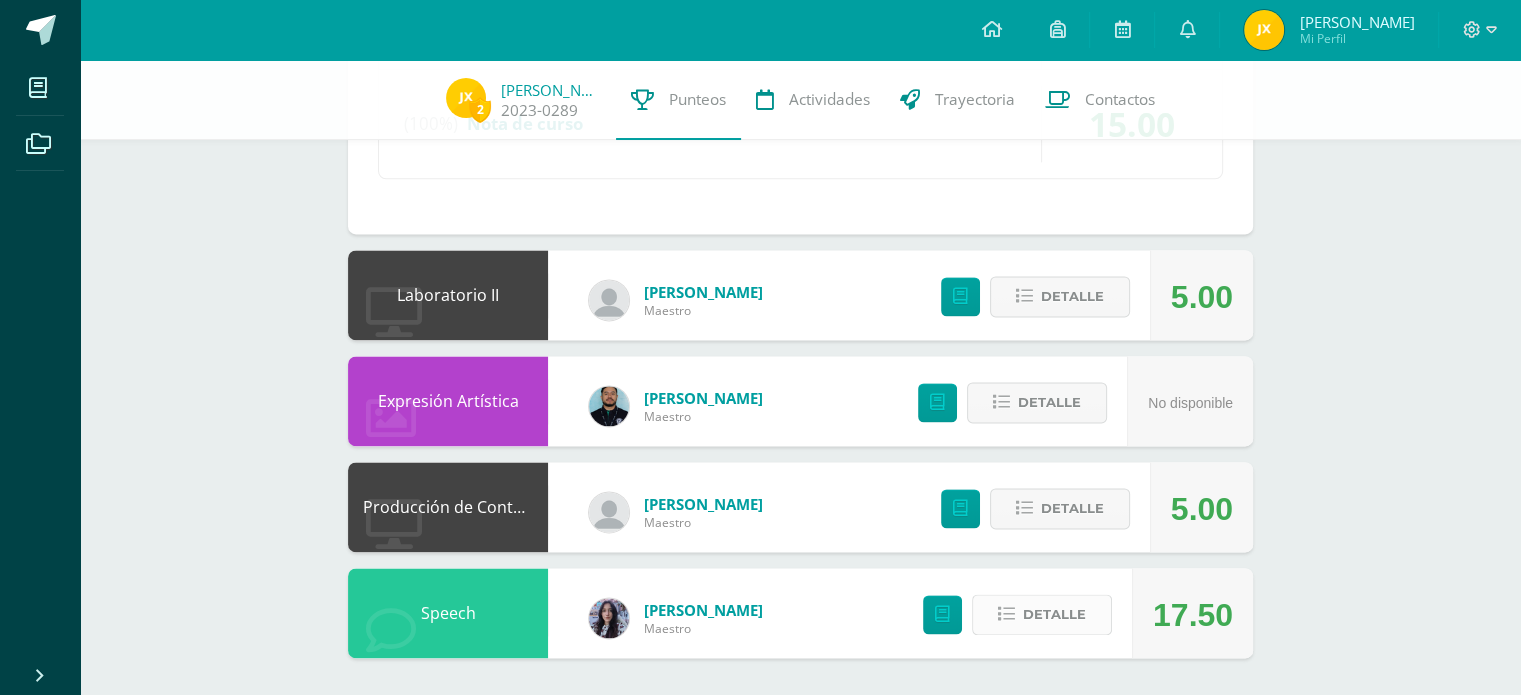 click on "Detalle" at bounding box center [1054, 614] 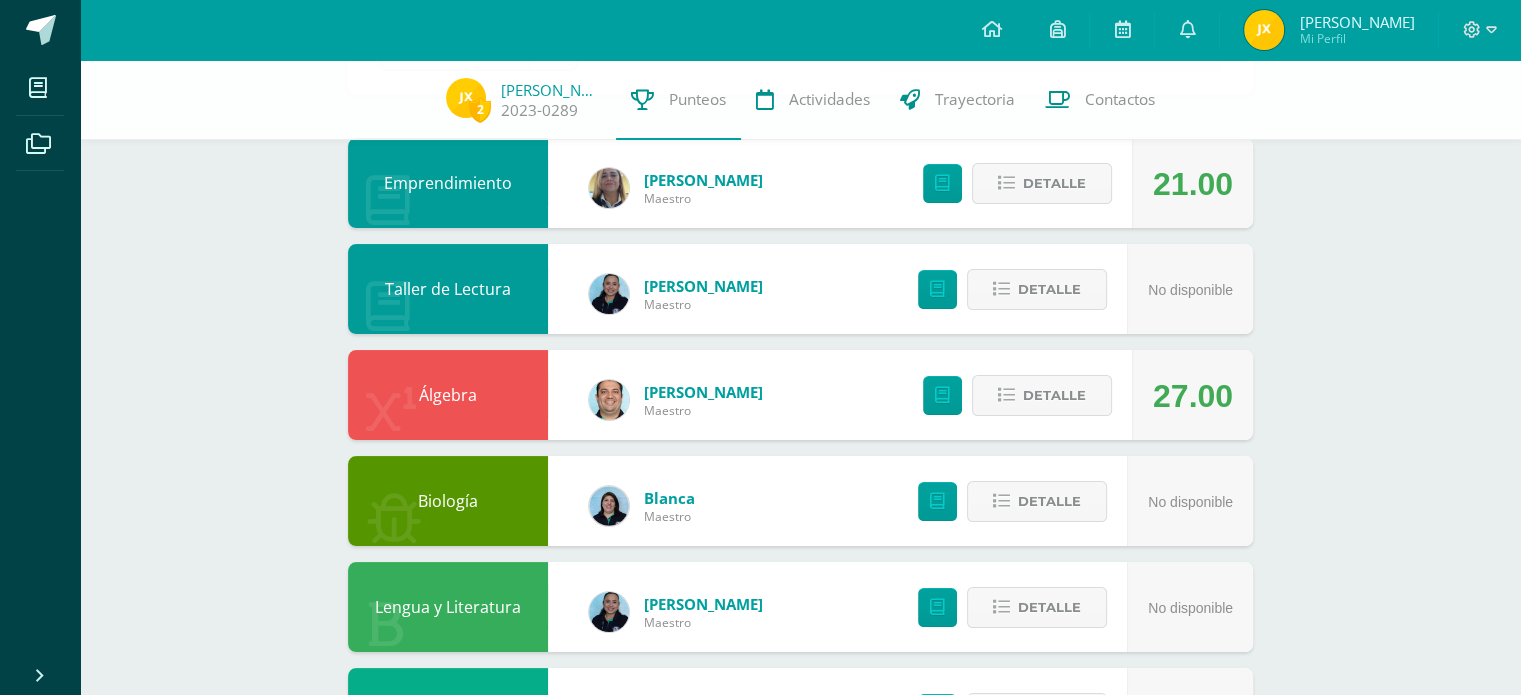 scroll, scrollTop: 0, scrollLeft: 0, axis: both 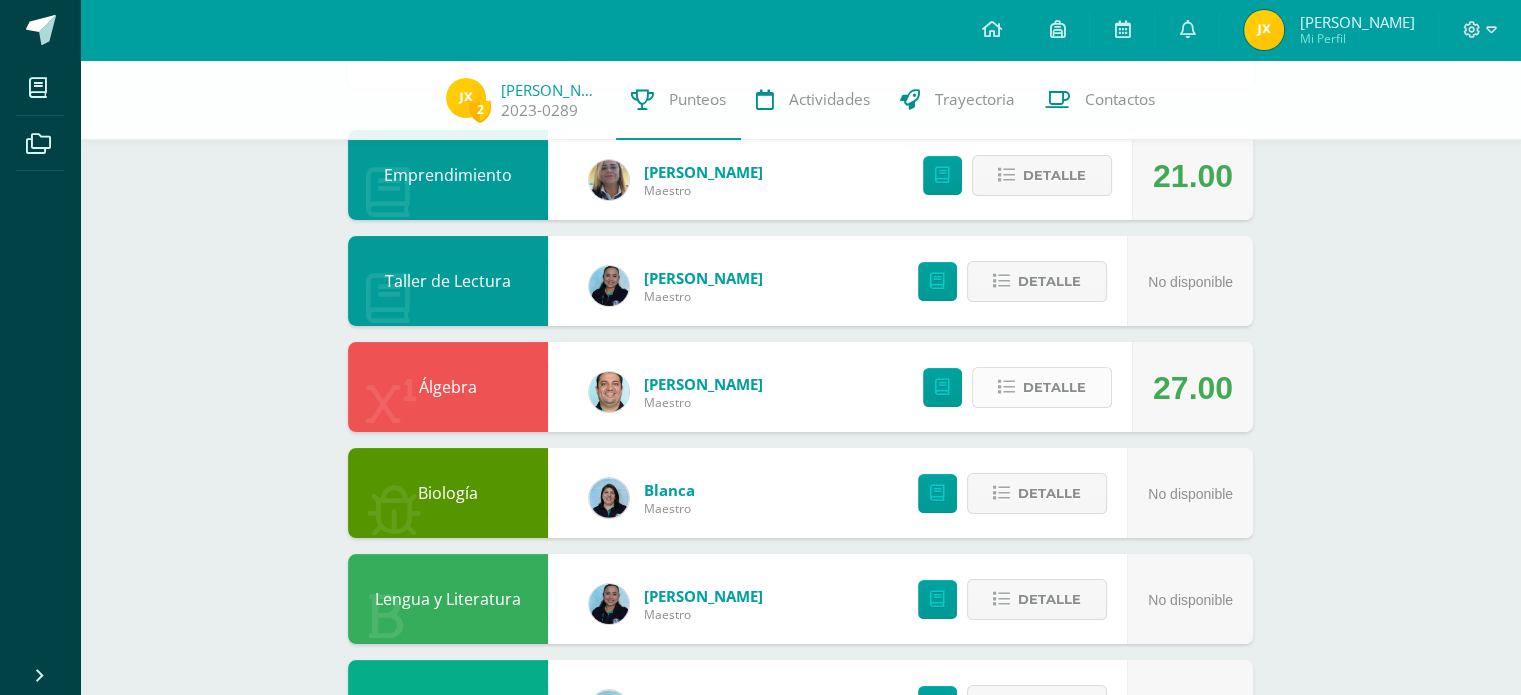click on "Detalle" at bounding box center [1042, 387] 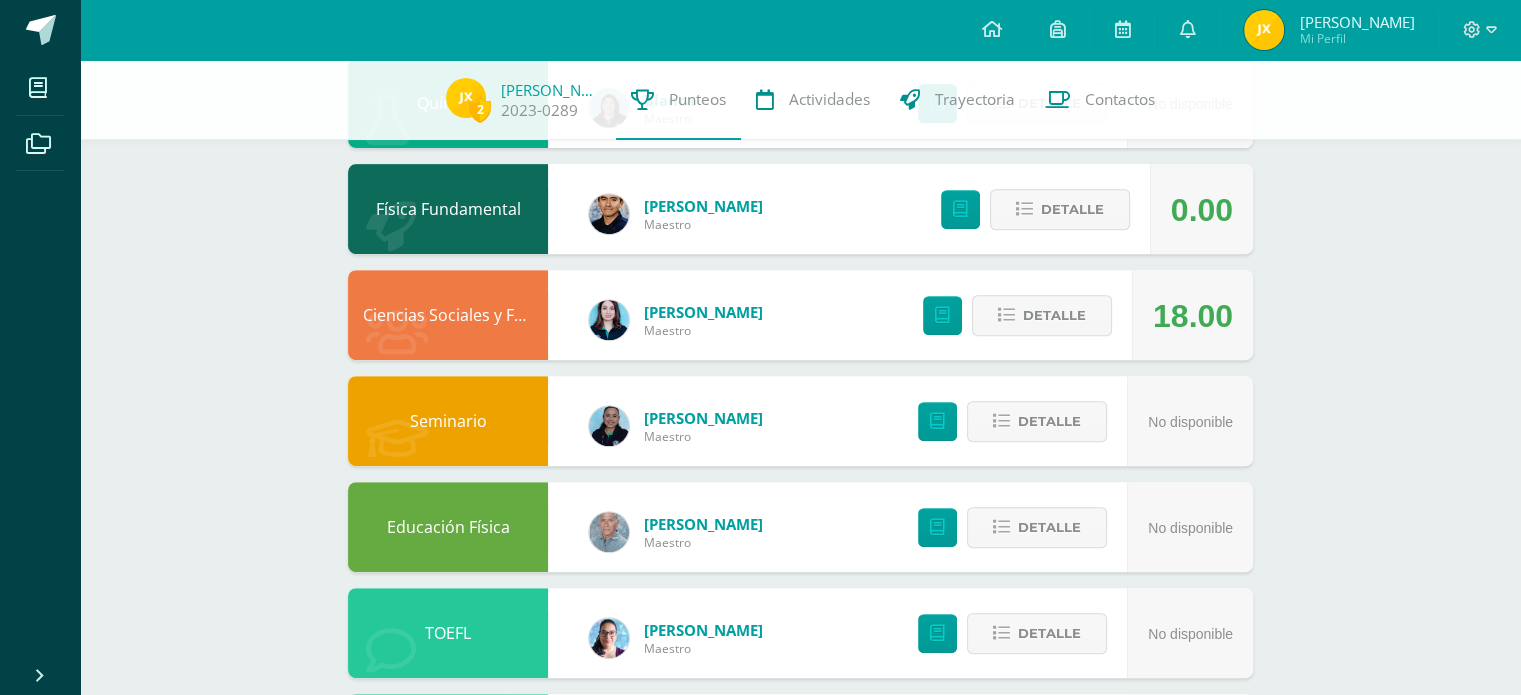 scroll, scrollTop: 784, scrollLeft: 0, axis: vertical 